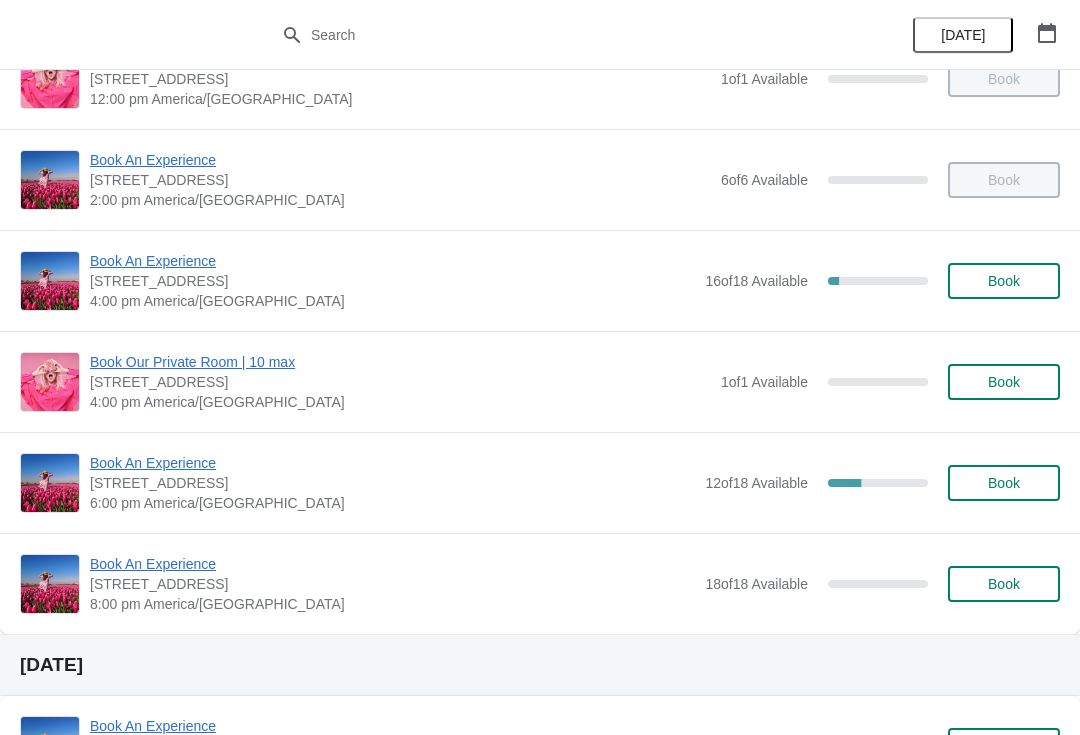 scroll, scrollTop: 370, scrollLeft: 0, axis: vertical 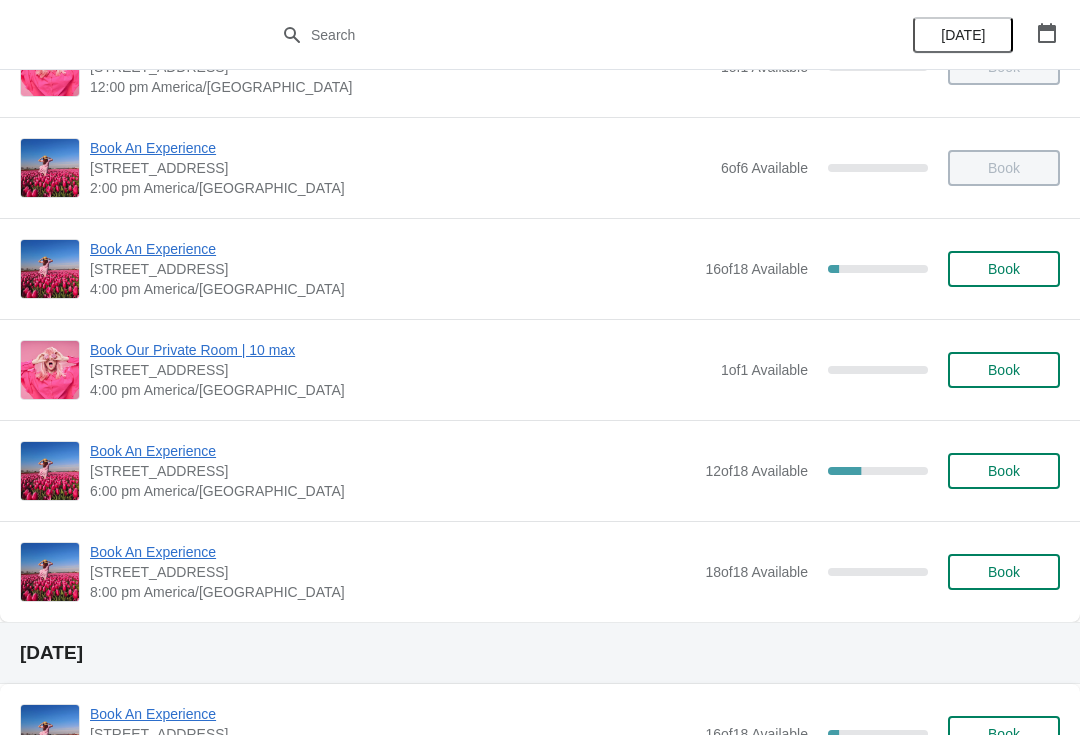 click on "Book An Experience" at bounding box center [392, 451] 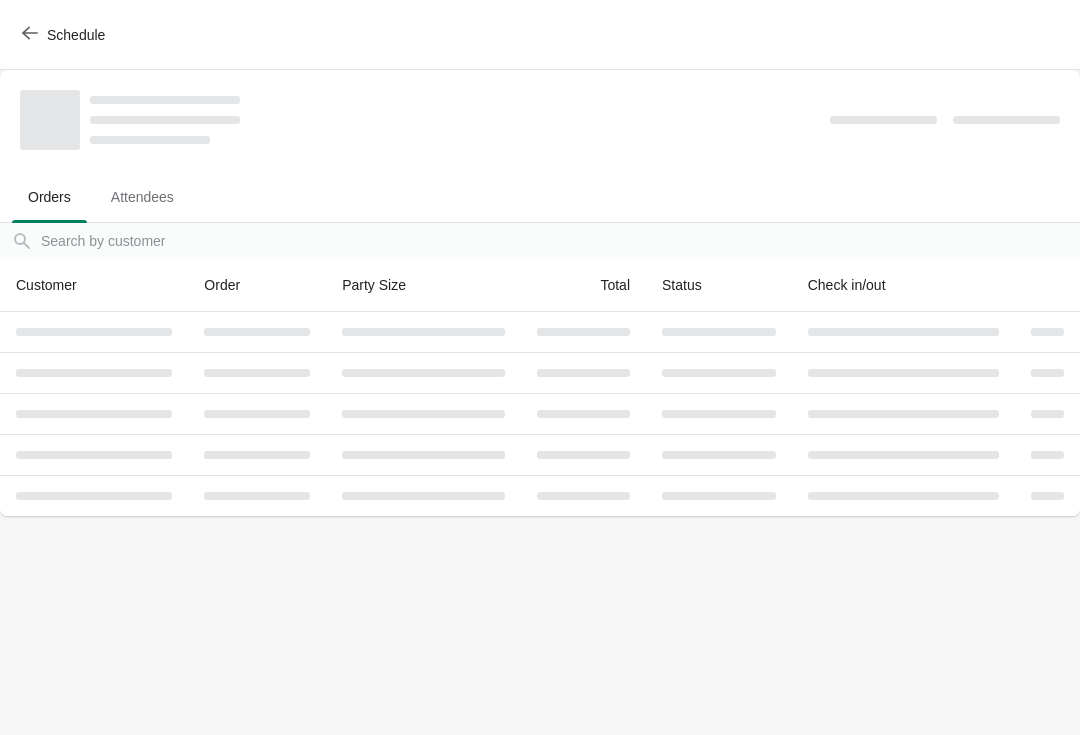 scroll, scrollTop: 0, scrollLeft: 0, axis: both 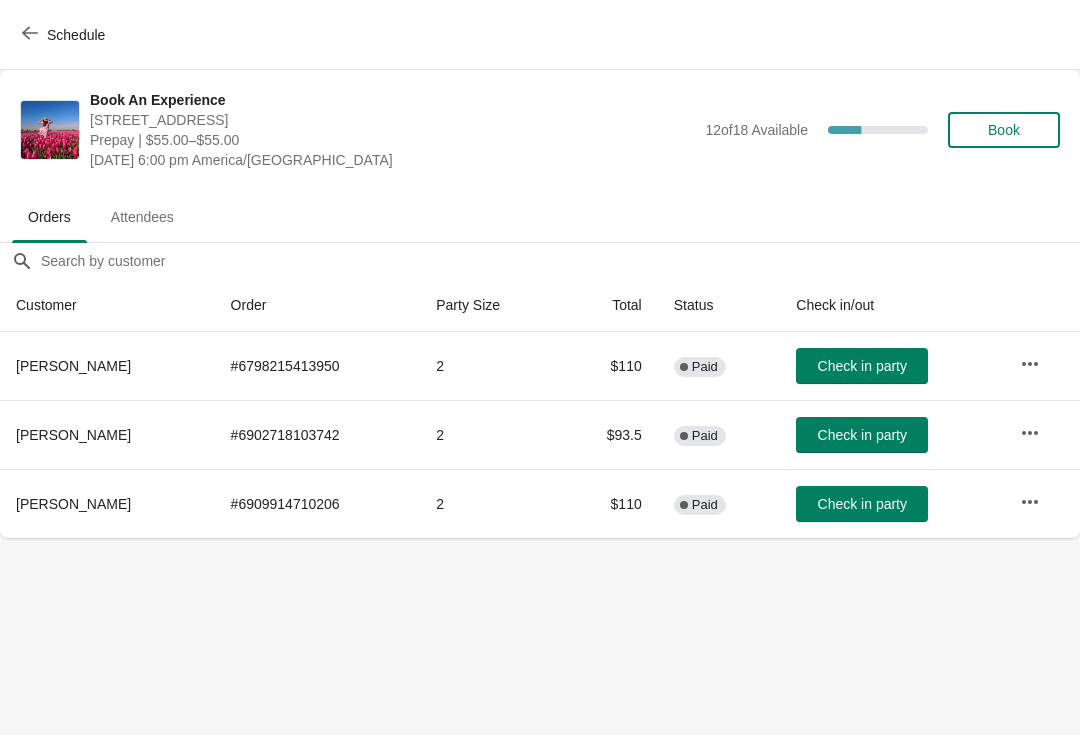 click on "Schedule" at bounding box center (65, 35) 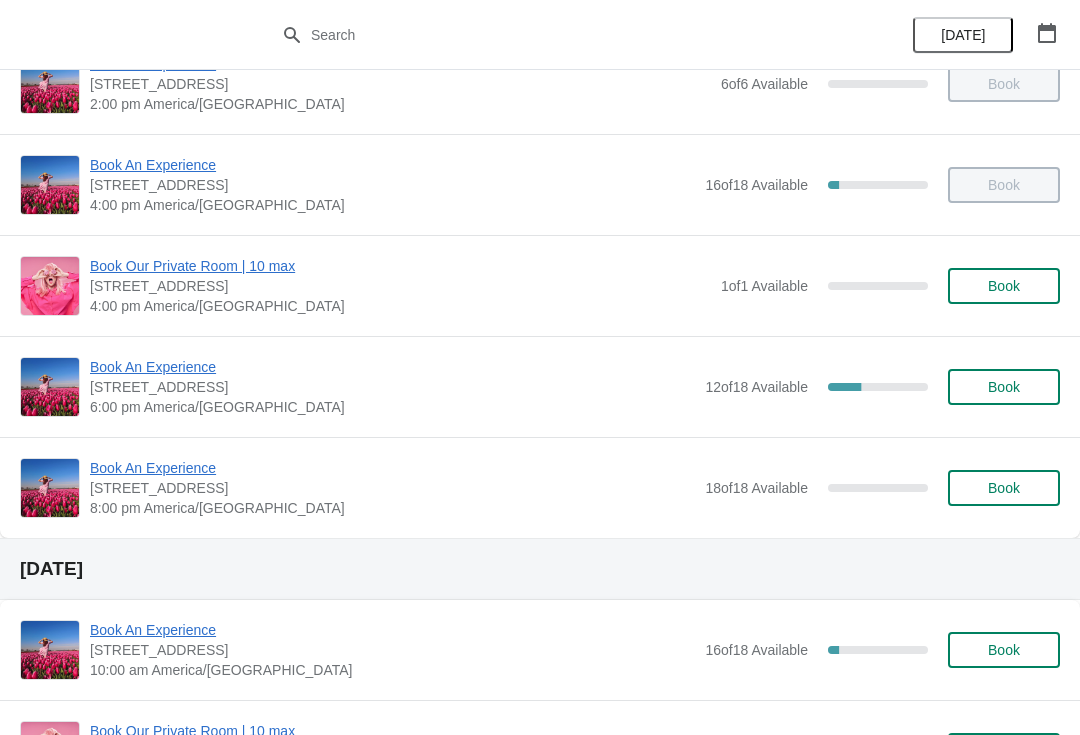 scroll, scrollTop: 459, scrollLeft: 0, axis: vertical 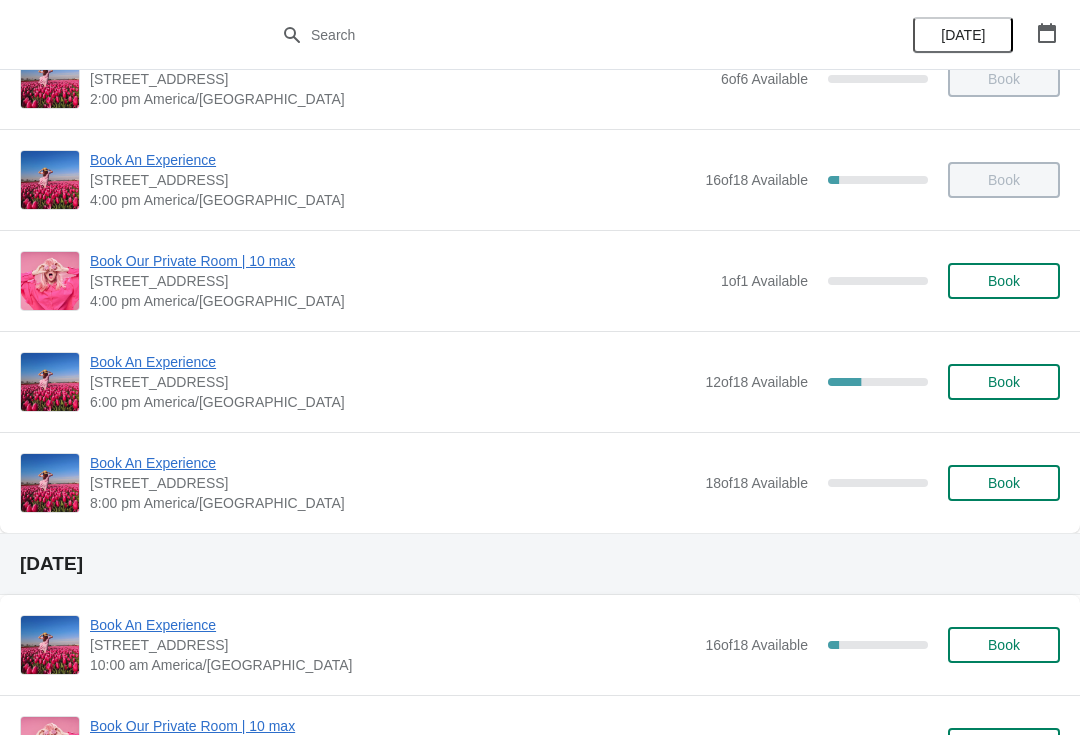 click on "Book An Experience" at bounding box center (392, 362) 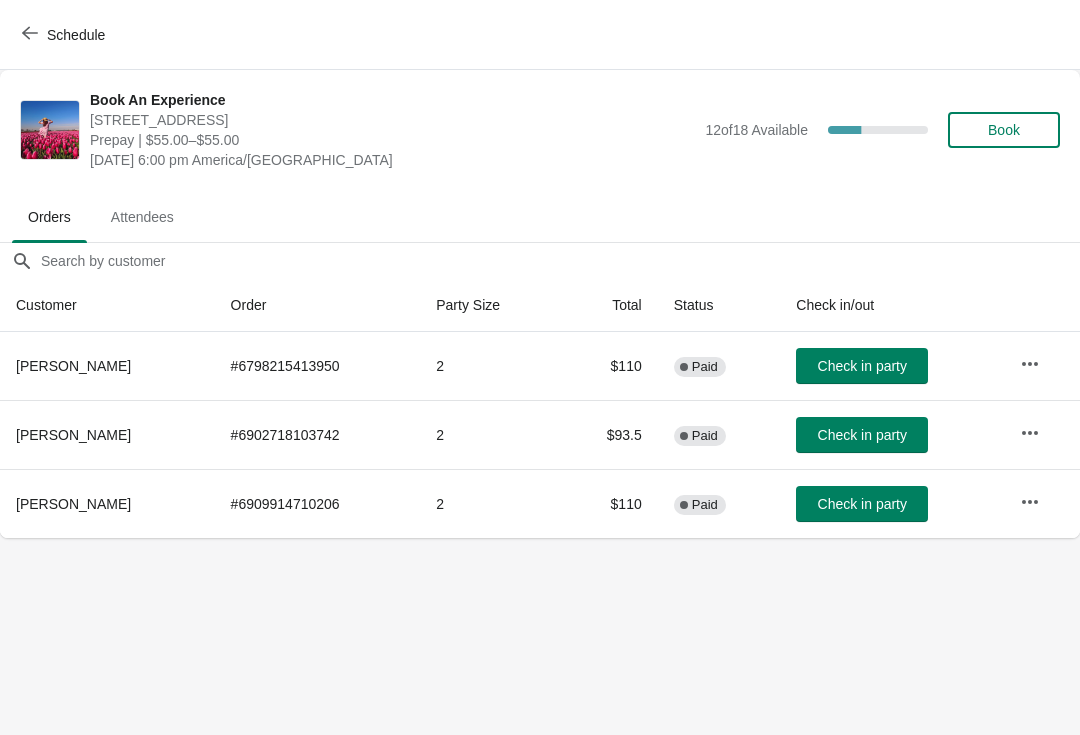 scroll, scrollTop: 0, scrollLeft: 0, axis: both 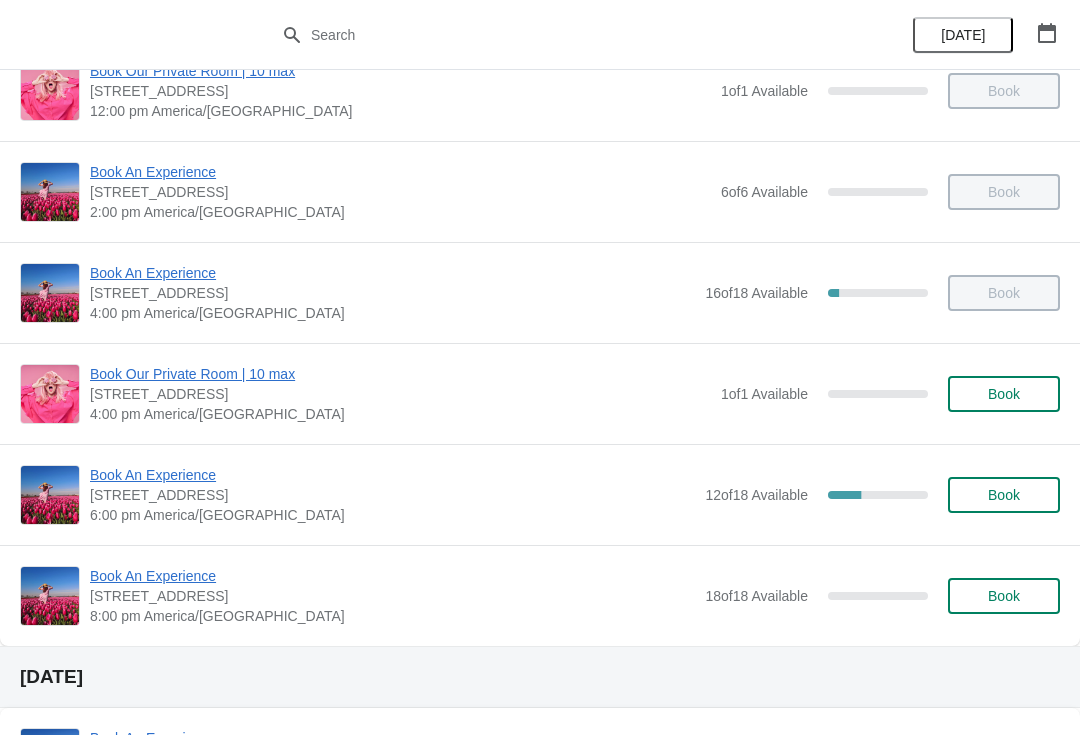 click on "Book An Experience 1815 North Milwaukee Avenue, Chicago, IL, USA 6:00 pm America/Chicago 12  of  18   Available 33.33333333333333 % Book" at bounding box center [540, 494] 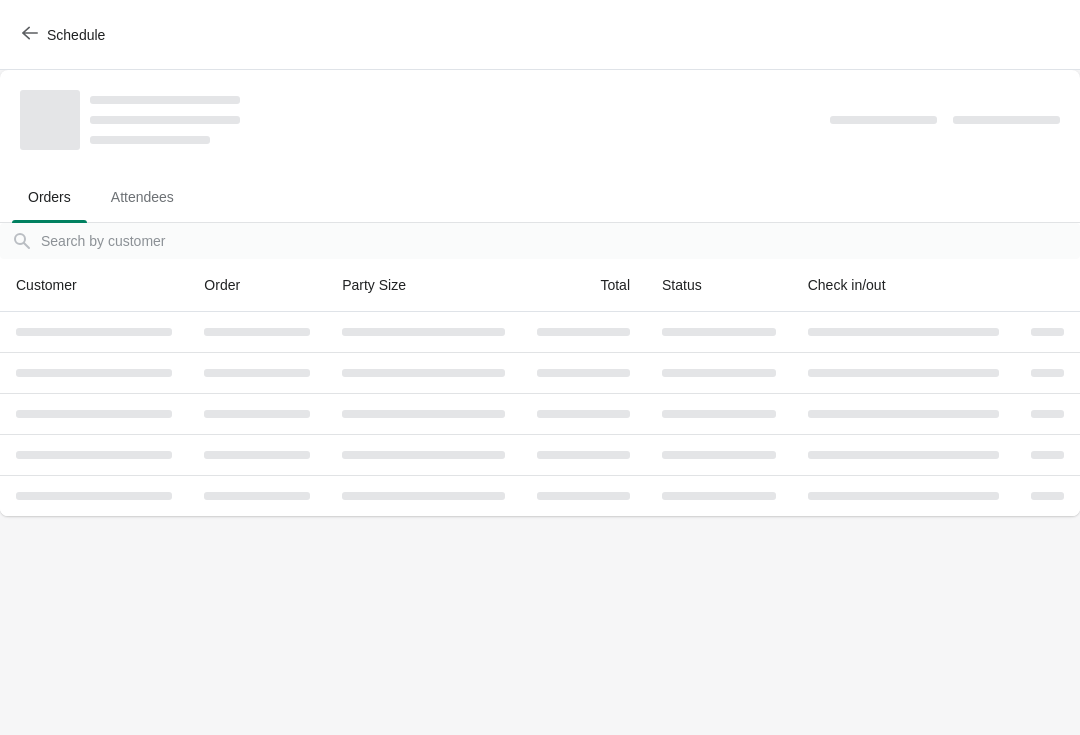 scroll, scrollTop: 0, scrollLeft: 0, axis: both 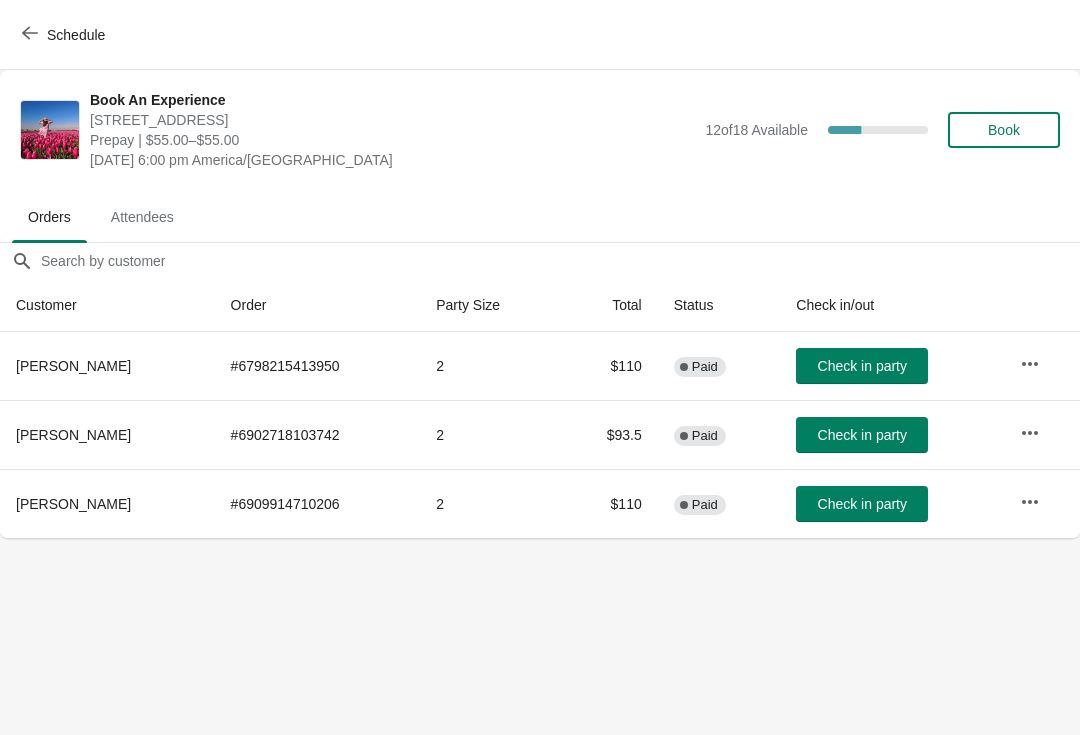 click 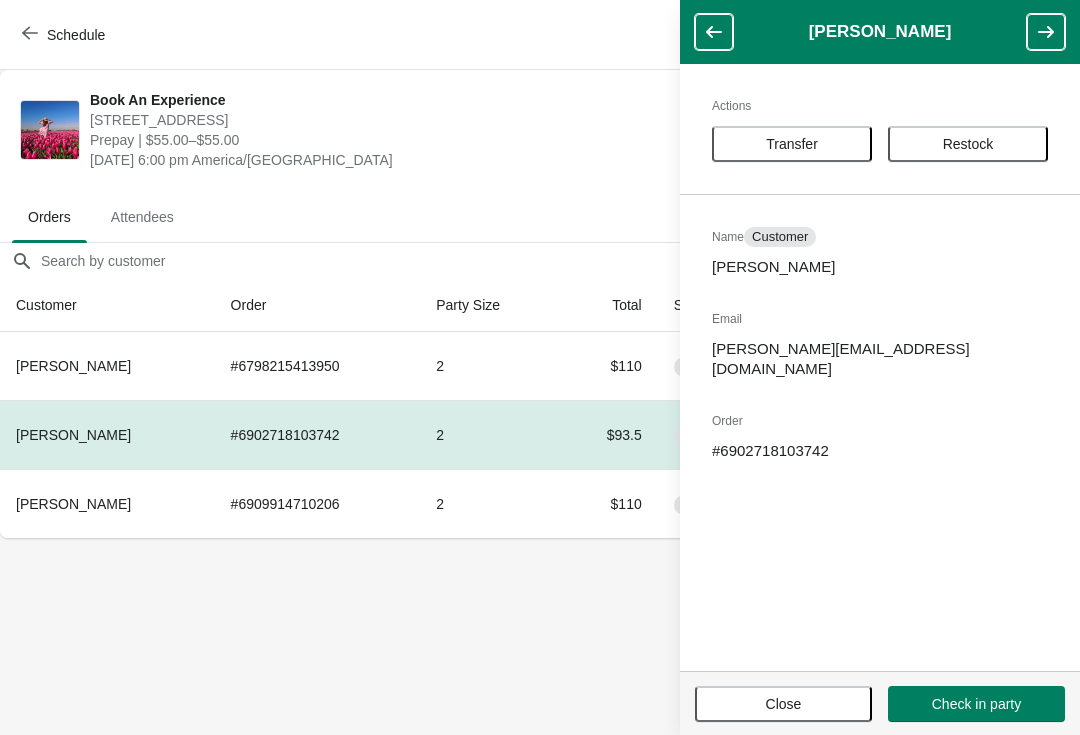 click on "Transfer" at bounding box center (792, 144) 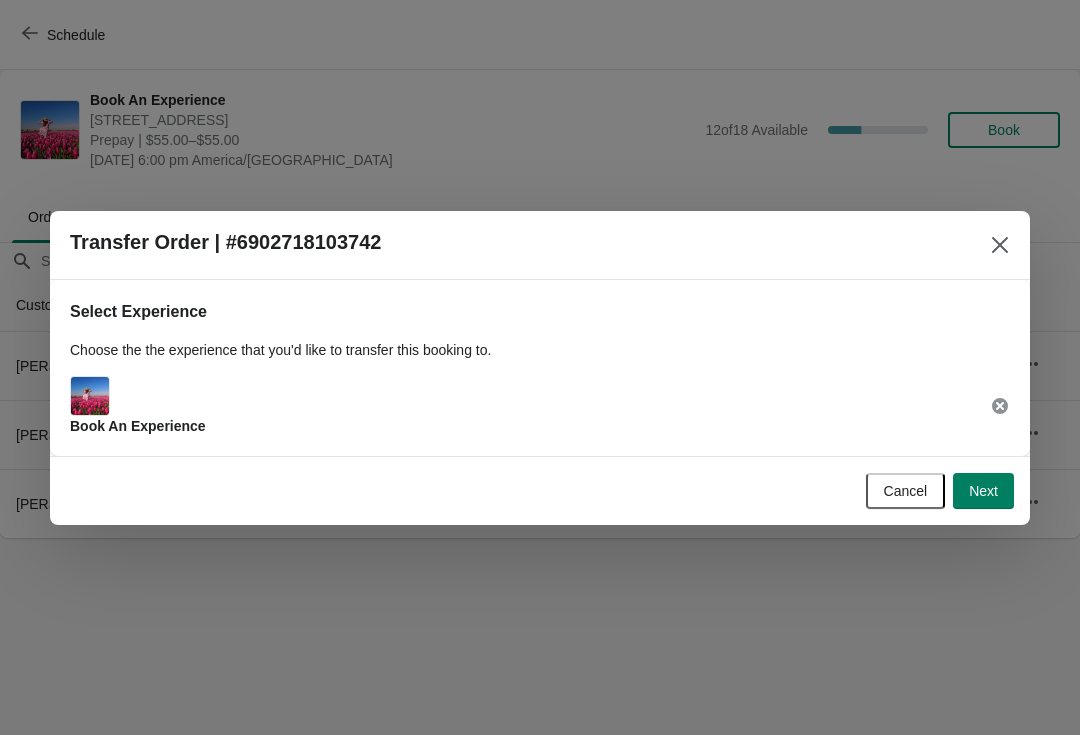 click on "Next" at bounding box center [983, 491] 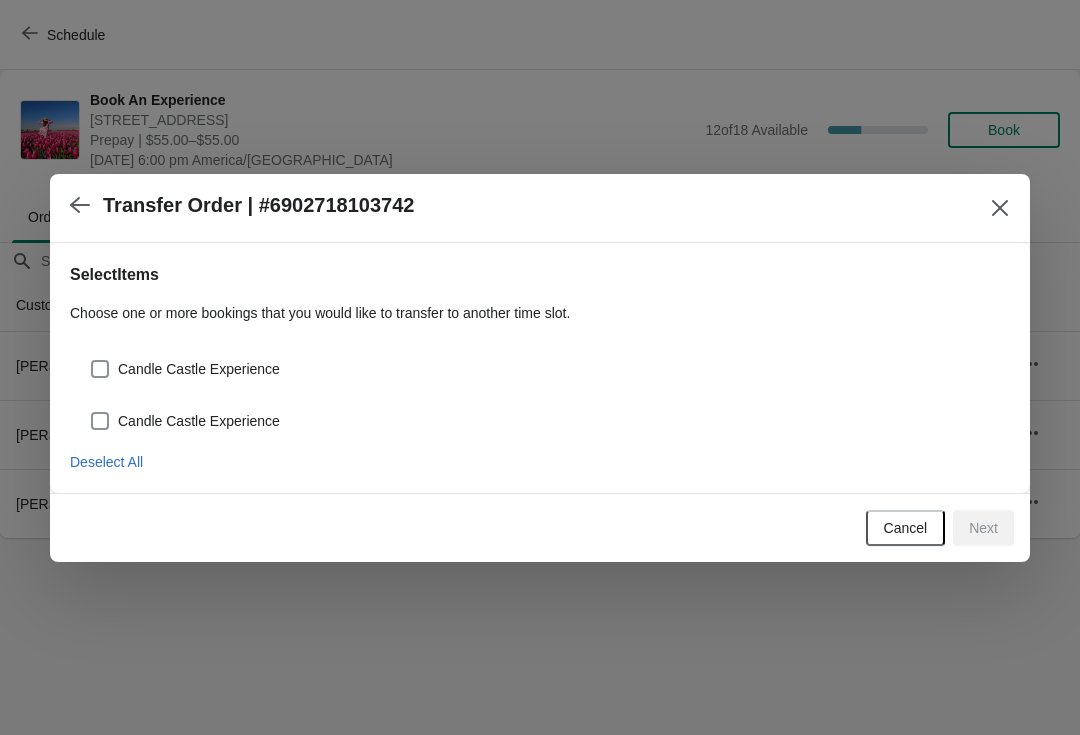 click on "Candle Castle Experience" at bounding box center [185, 369] 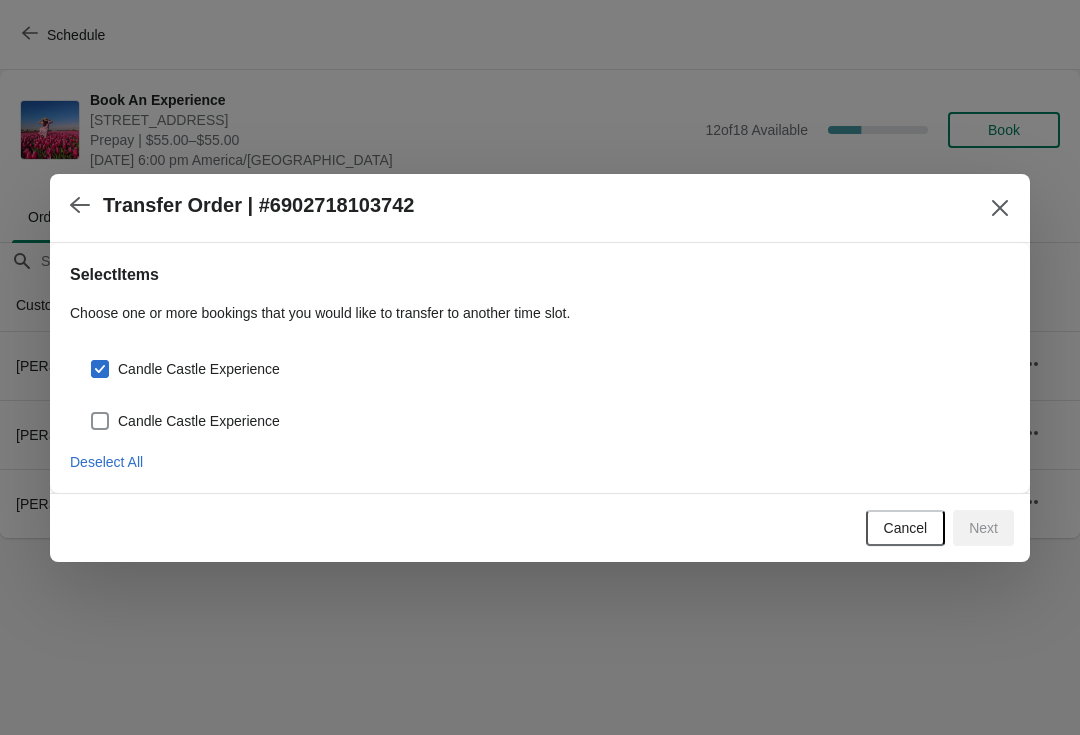 checkbox on "true" 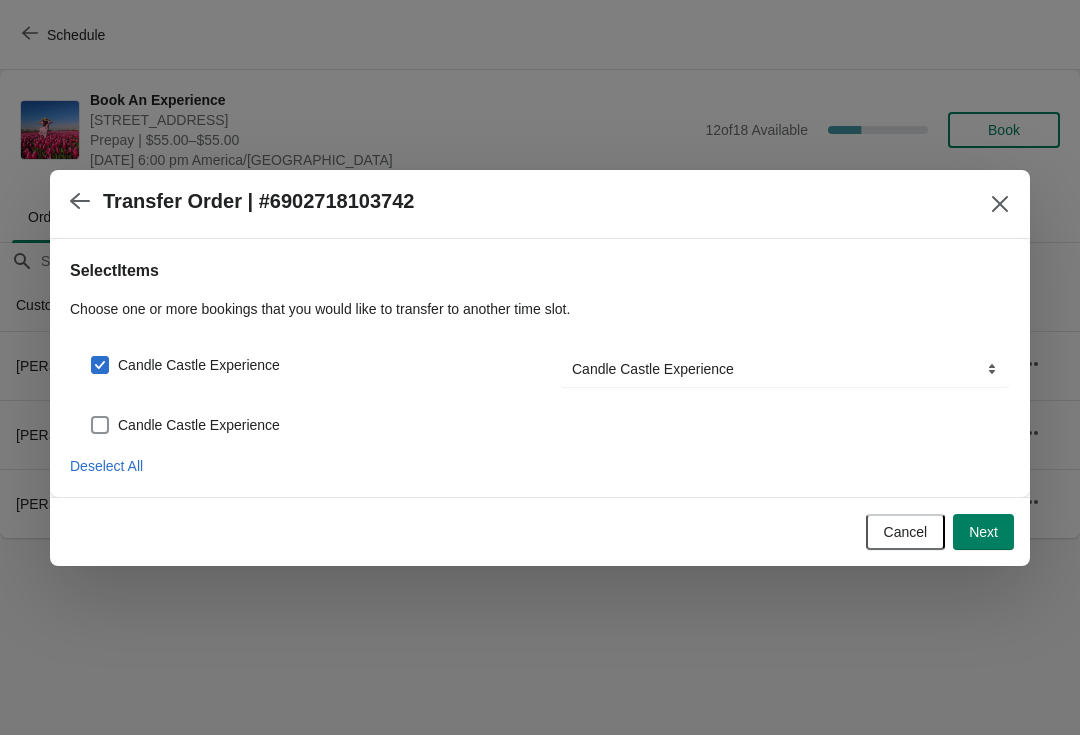 click on "Candle Castle Experience" at bounding box center [199, 425] 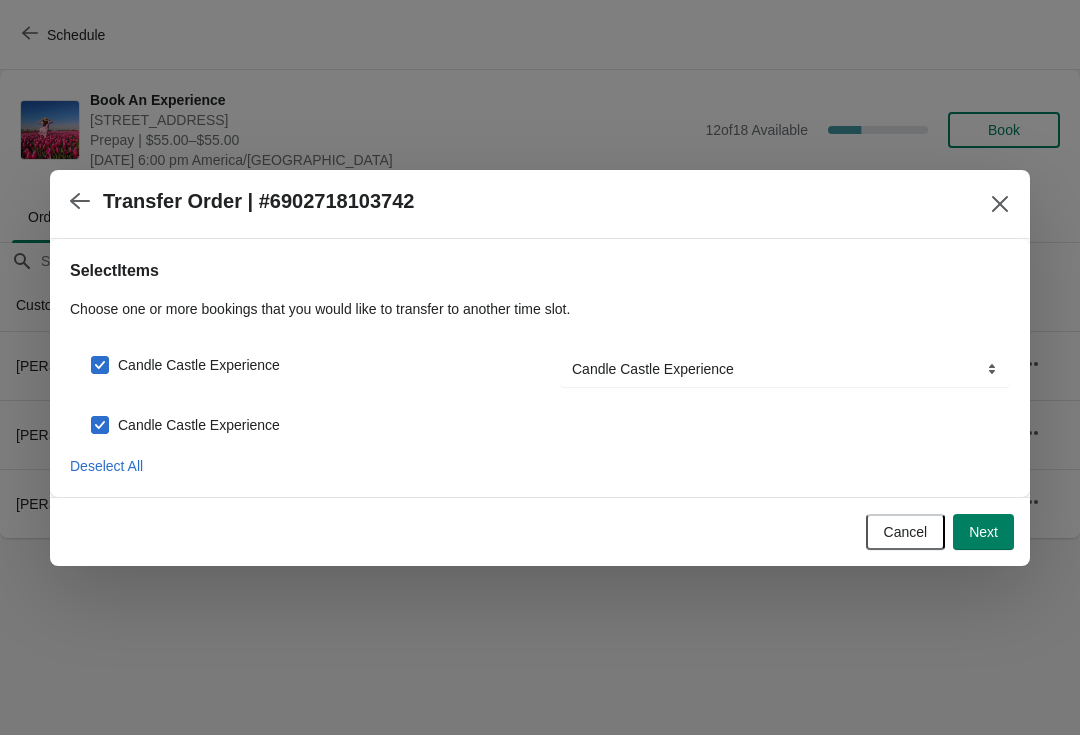 checkbox on "true" 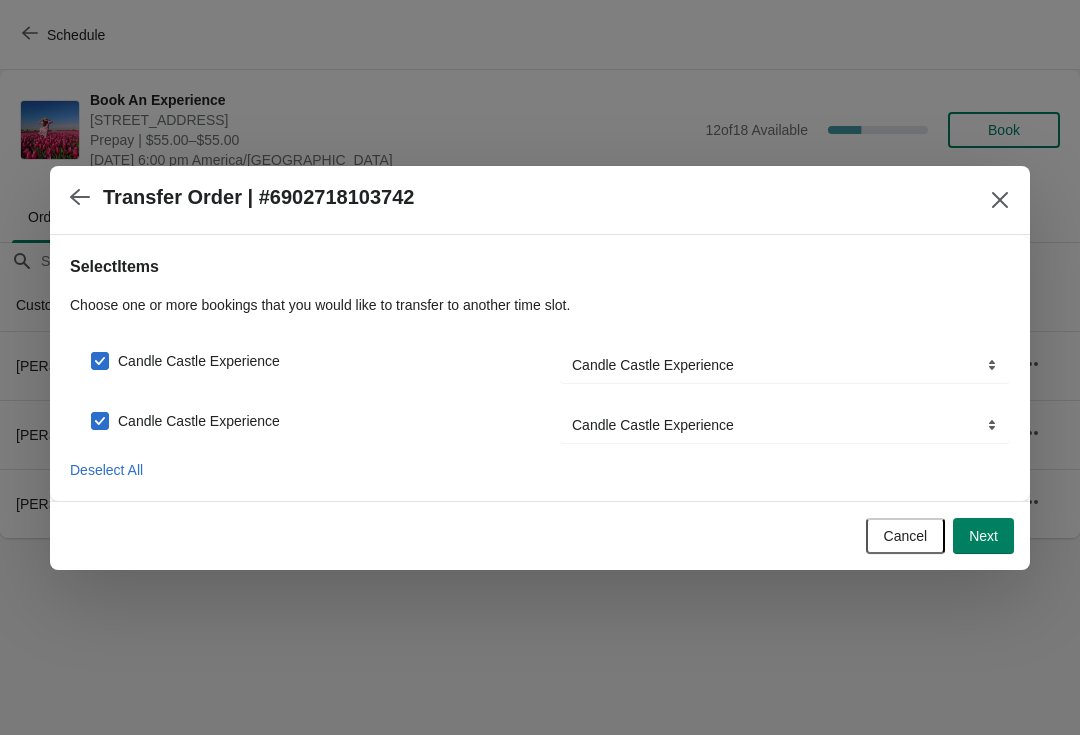click on "Next" at bounding box center (983, 536) 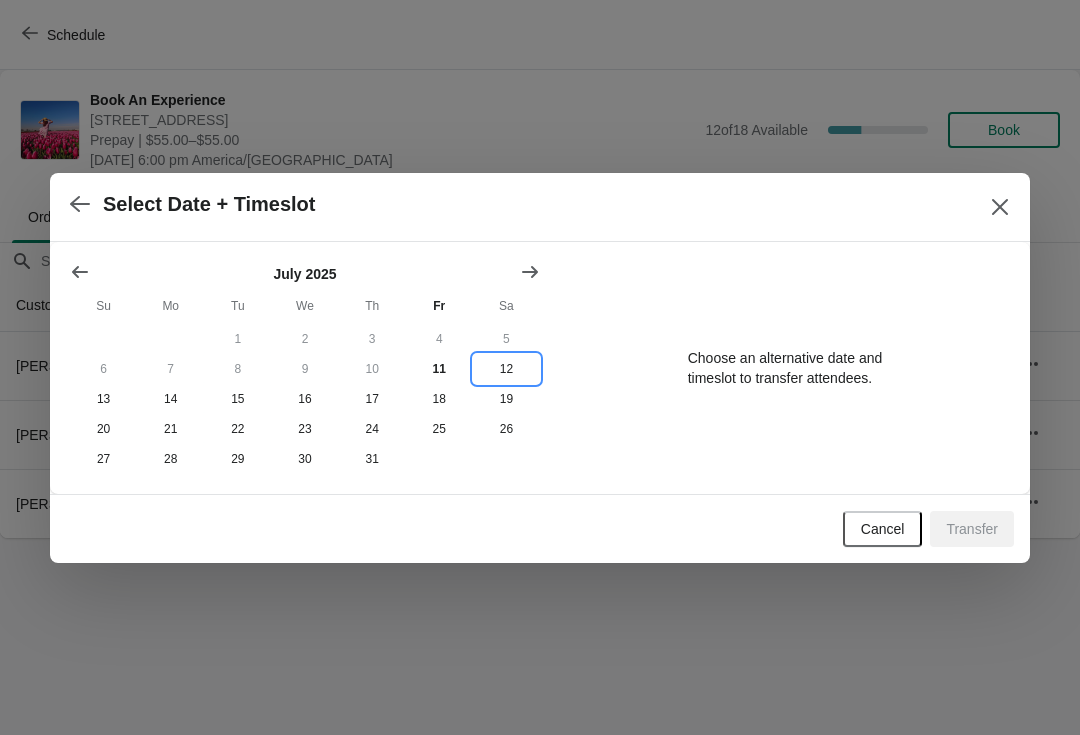 click on "12" at bounding box center [506, 369] 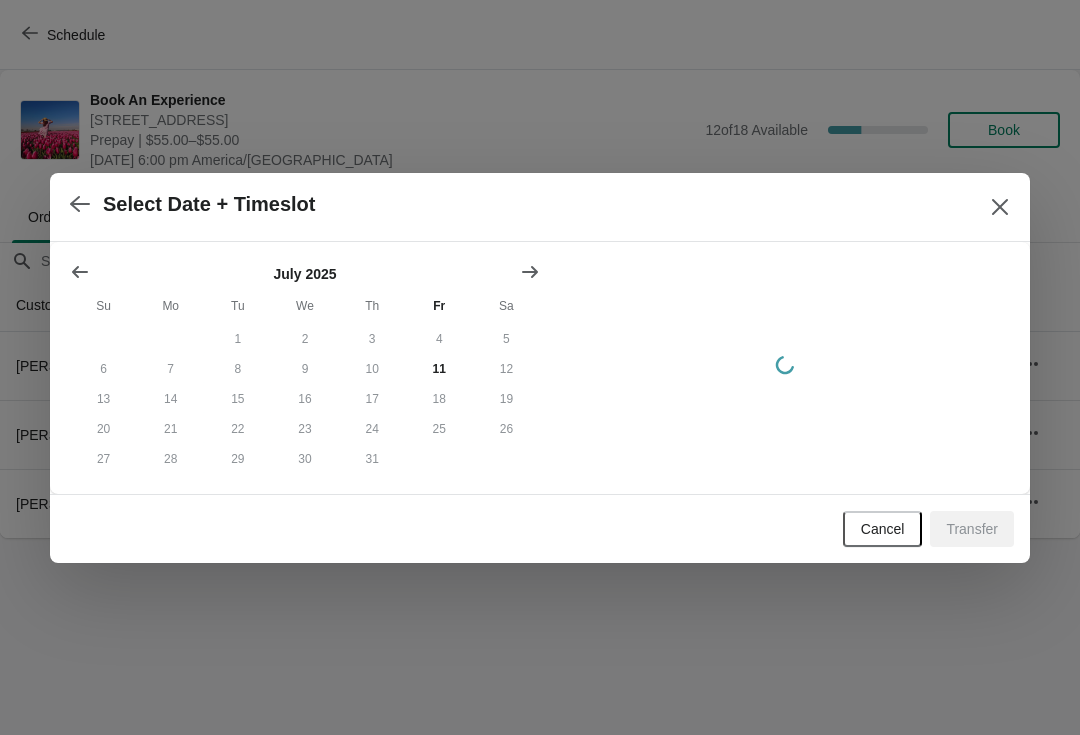 click on "4" at bounding box center (439, 339) 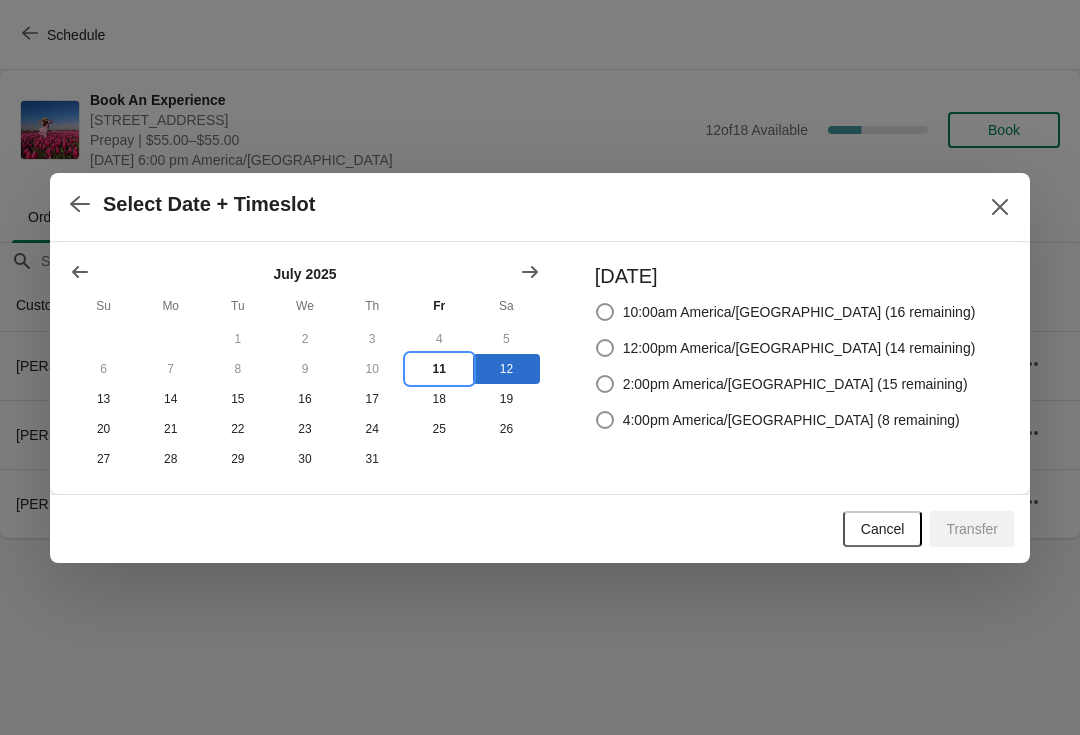 click on "11" at bounding box center [439, 369] 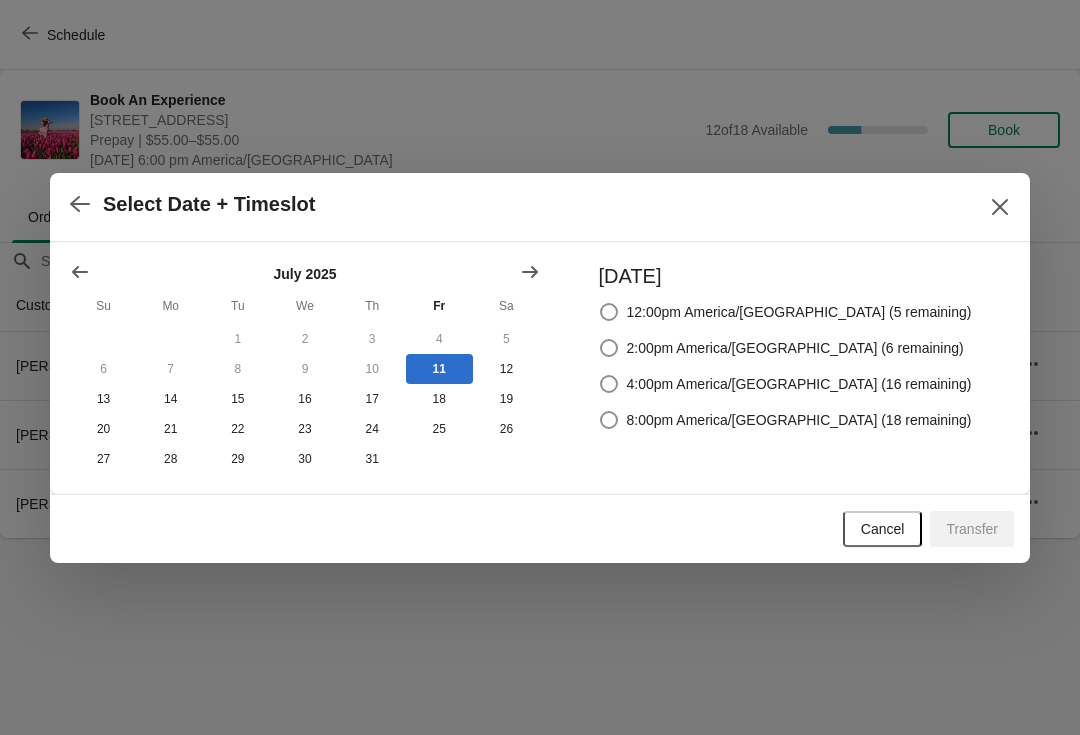 click on "8:00pm America/Chicago (18 remaining)" at bounding box center [799, 420] 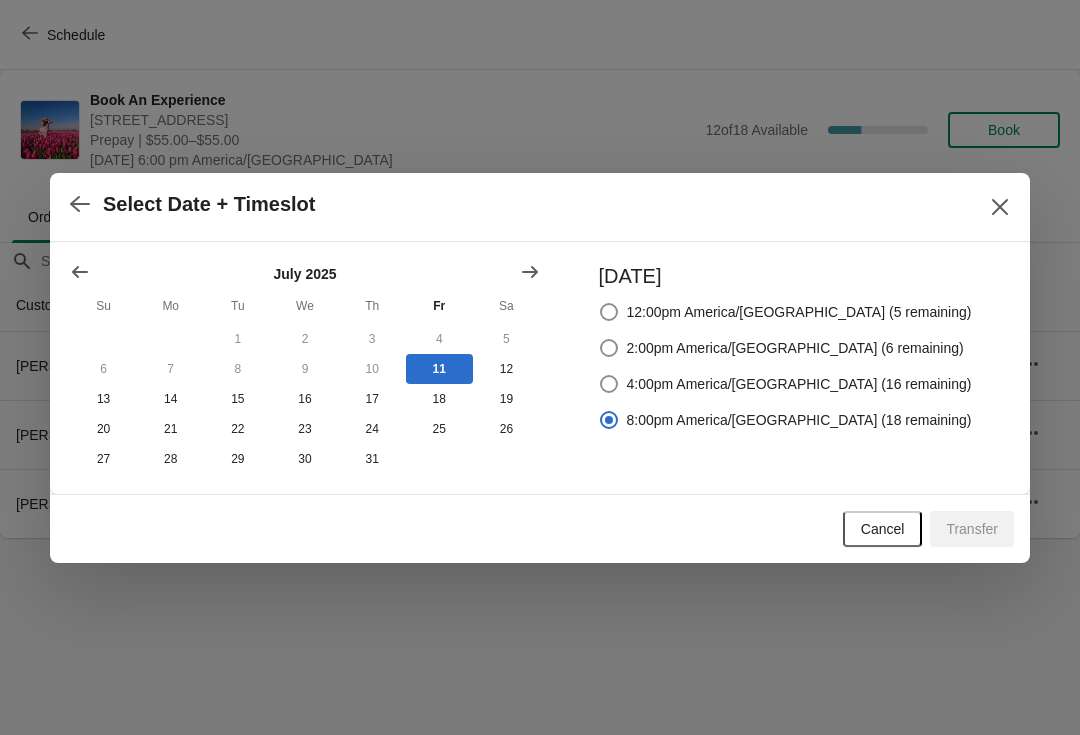 radio on "true" 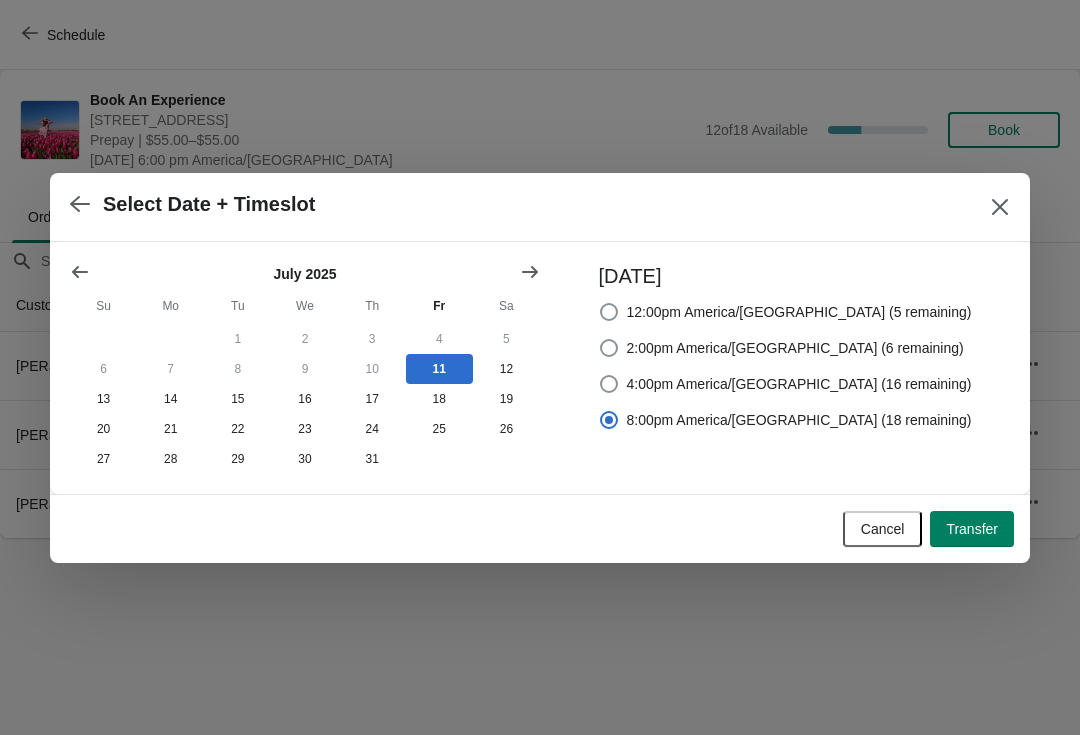 click on "Transfer" at bounding box center [972, 529] 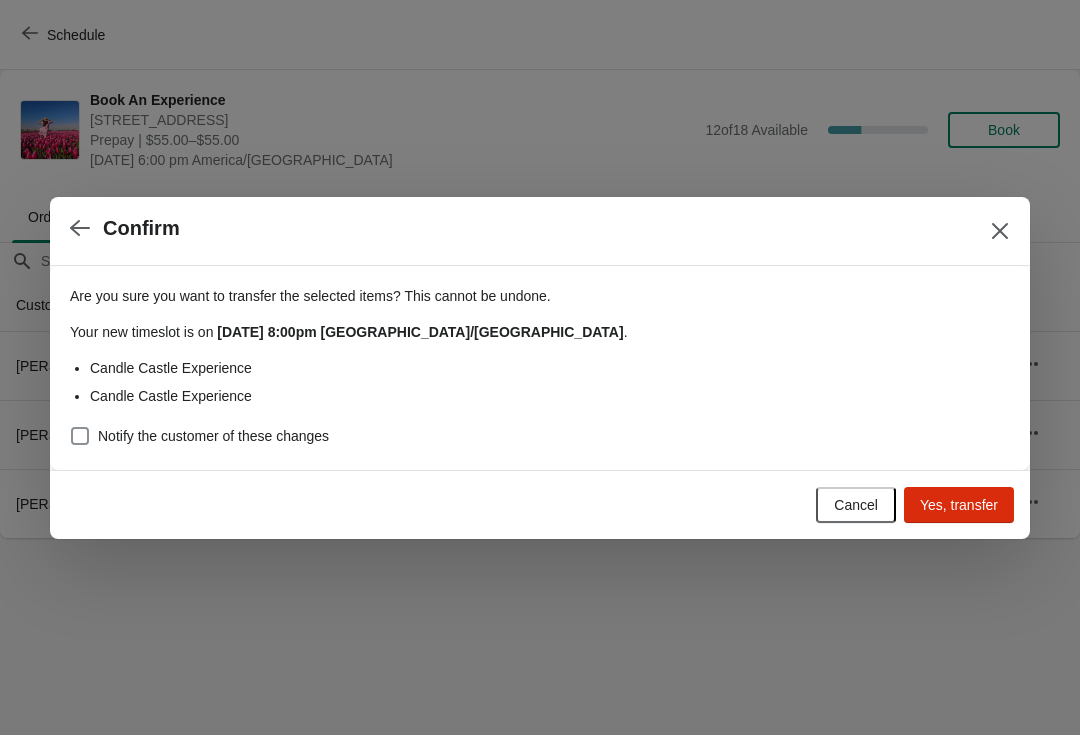 click on "Notify the customer of these changes" at bounding box center [213, 436] 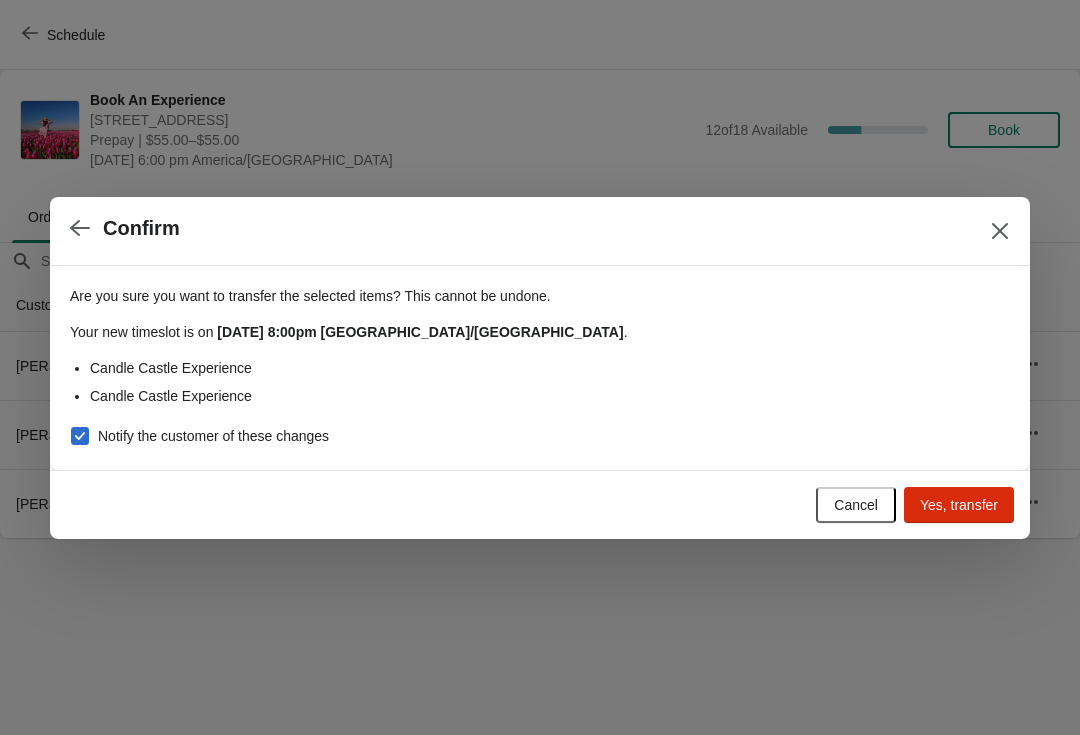 click on "Yes, transfer" at bounding box center (959, 505) 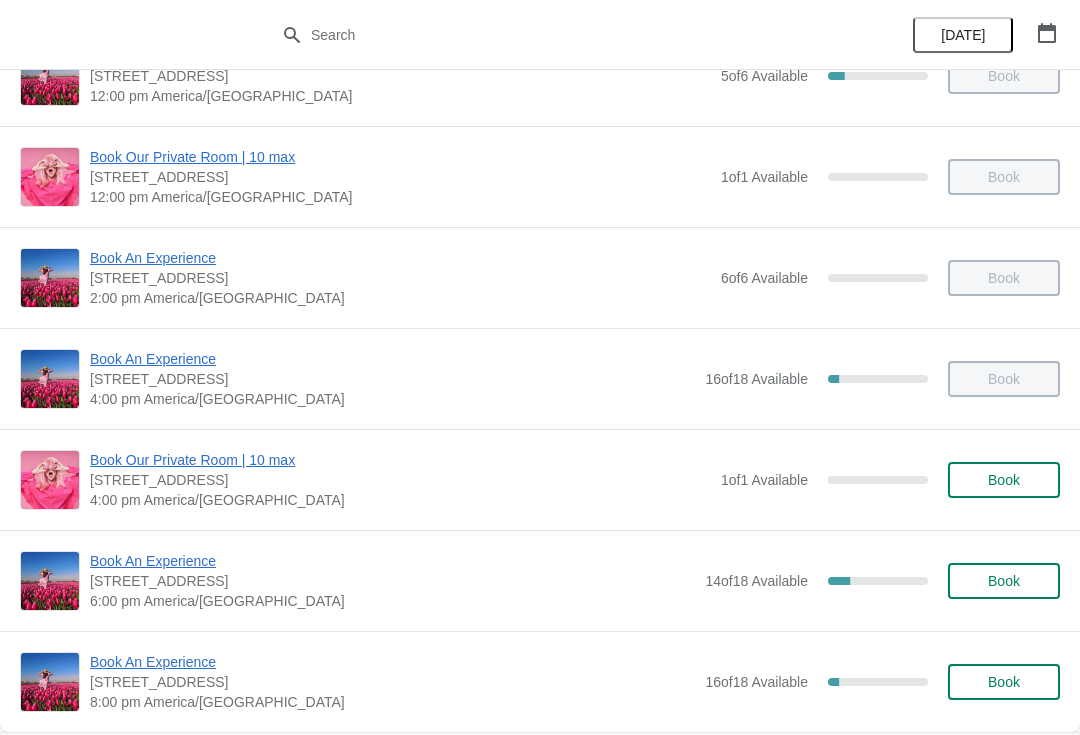 scroll, scrollTop: 261, scrollLeft: 0, axis: vertical 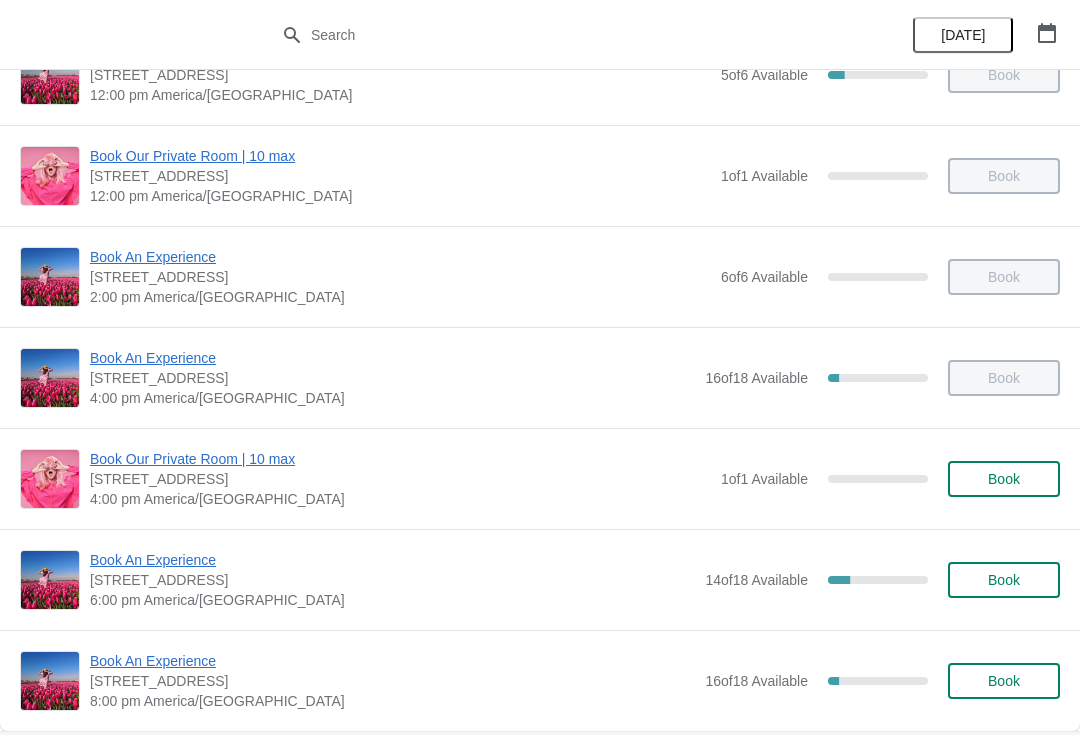 click on "Book An Experience" at bounding box center (392, 560) 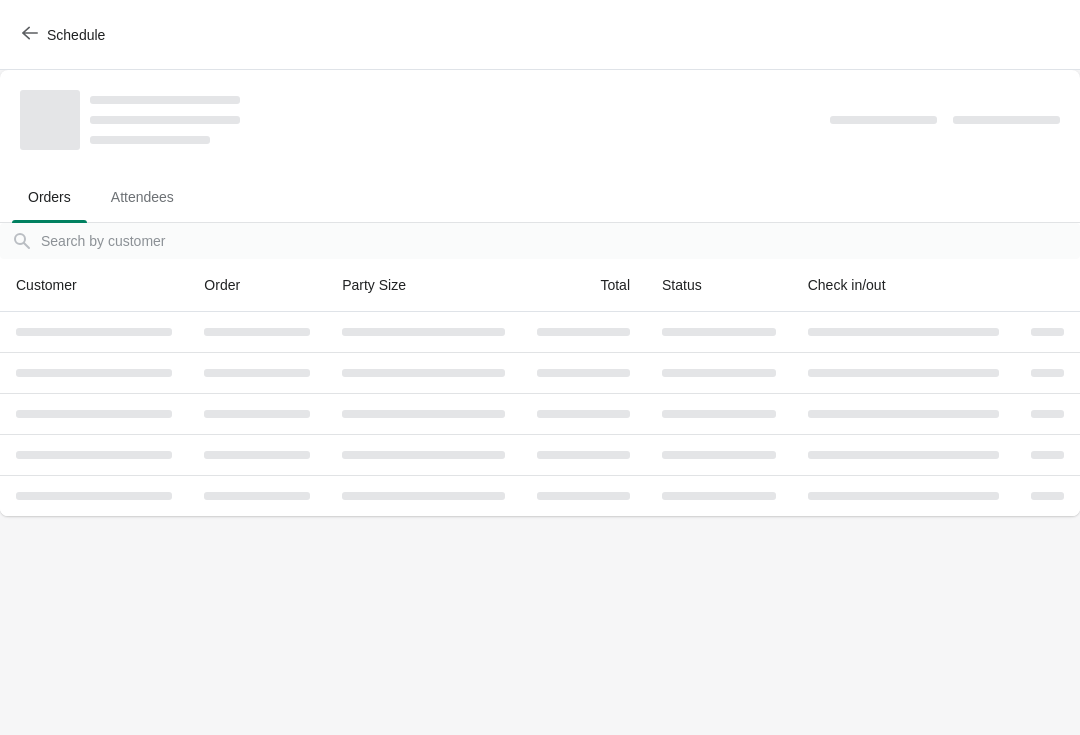 scroll, scrollTop: 0, scrollLeft: 0, axis: both 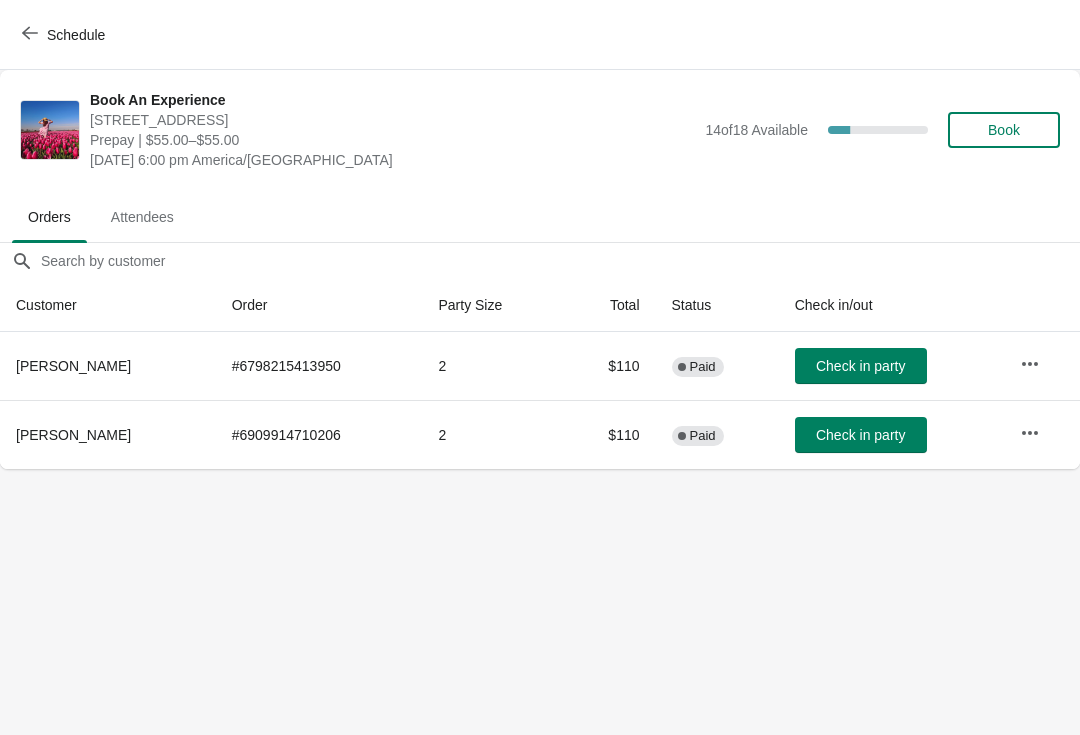 click on "Check in party" at bounding box center (860, 366) 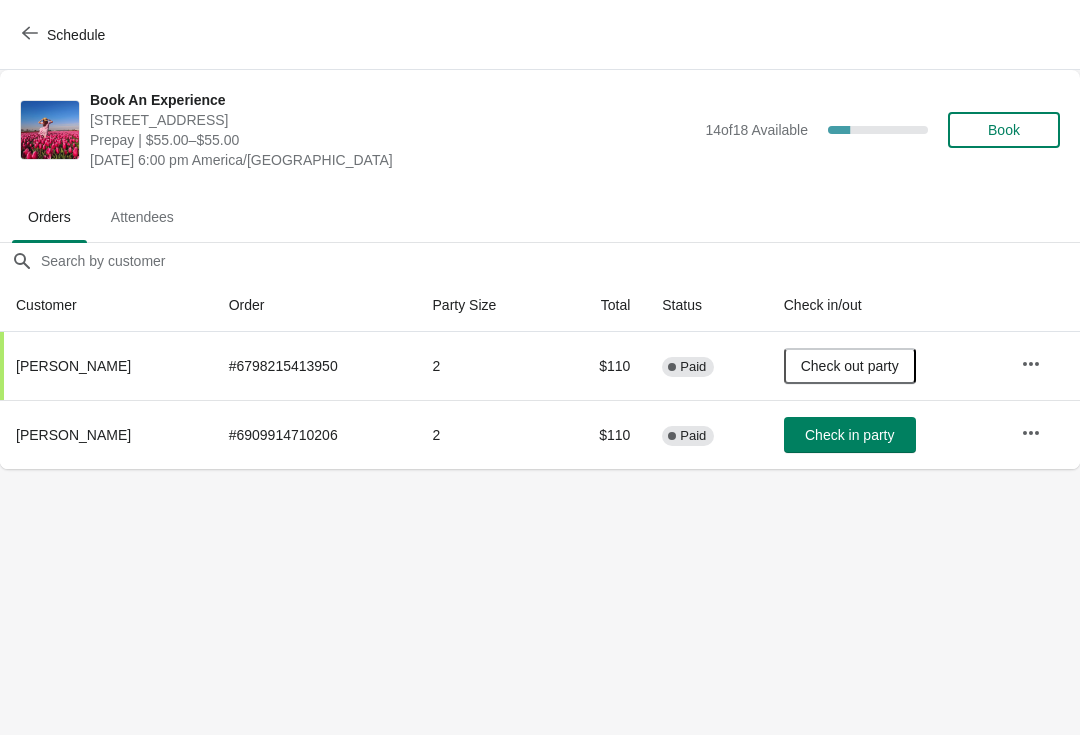 click on "Schedule" at bounding box center [65, 34] 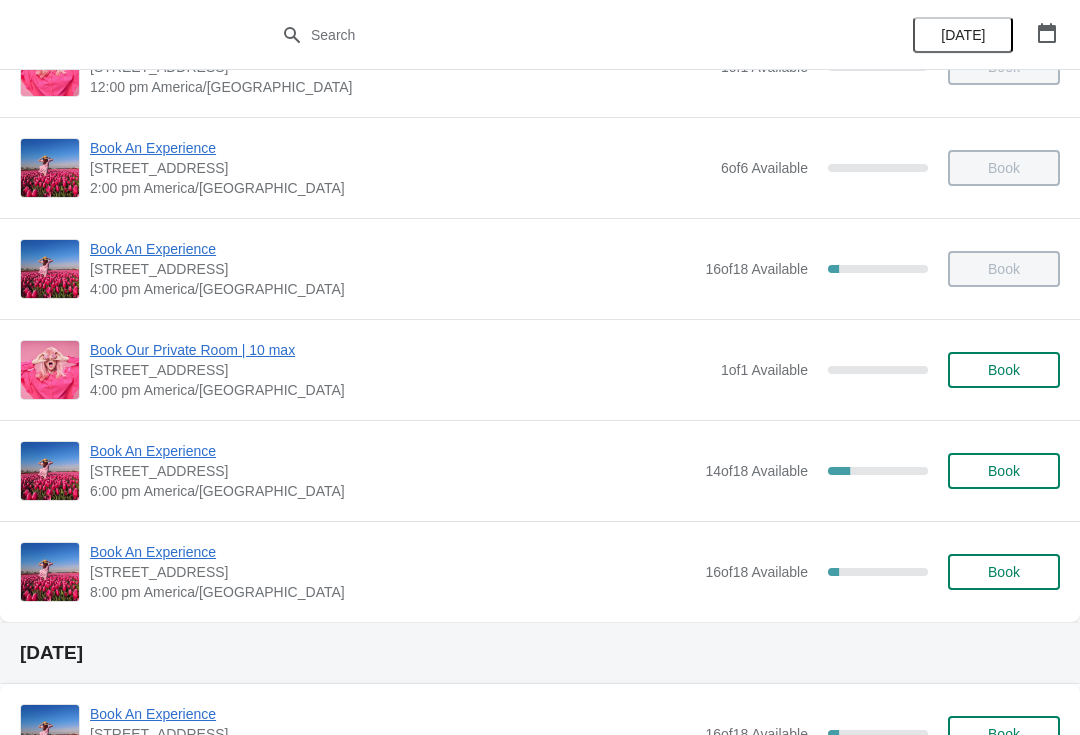 scroll, scrollTop: 383, scrollLeft: 0, axis: vertical 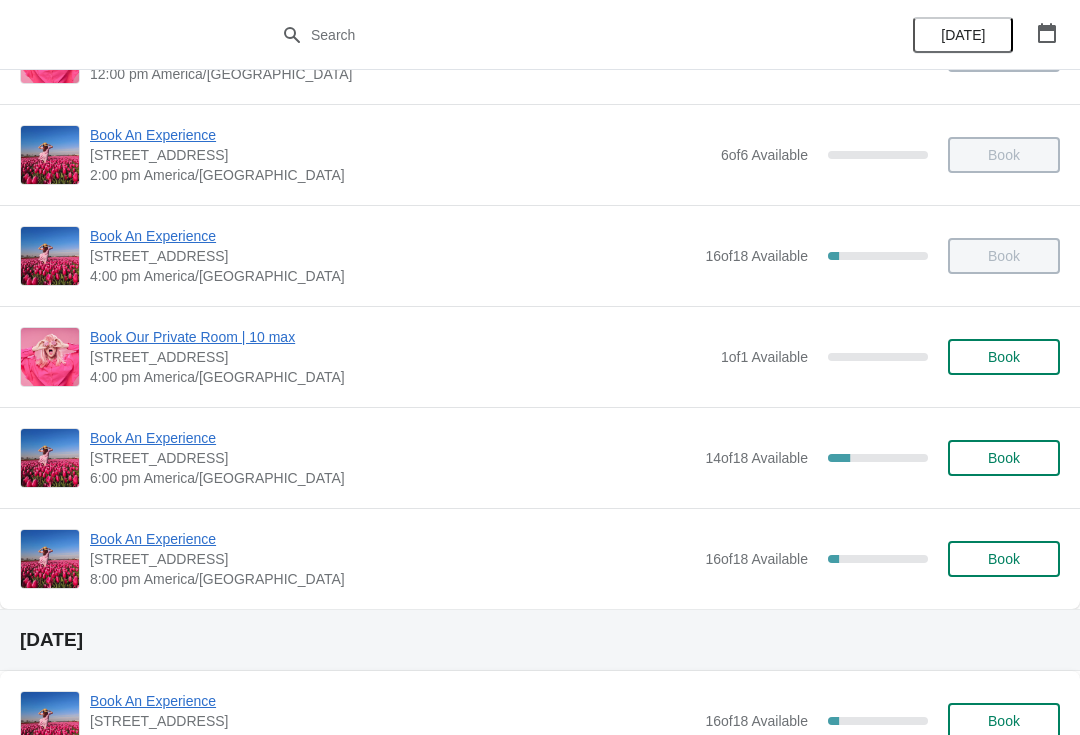 click on "Book An Experience" at bounding box center [392, 438] 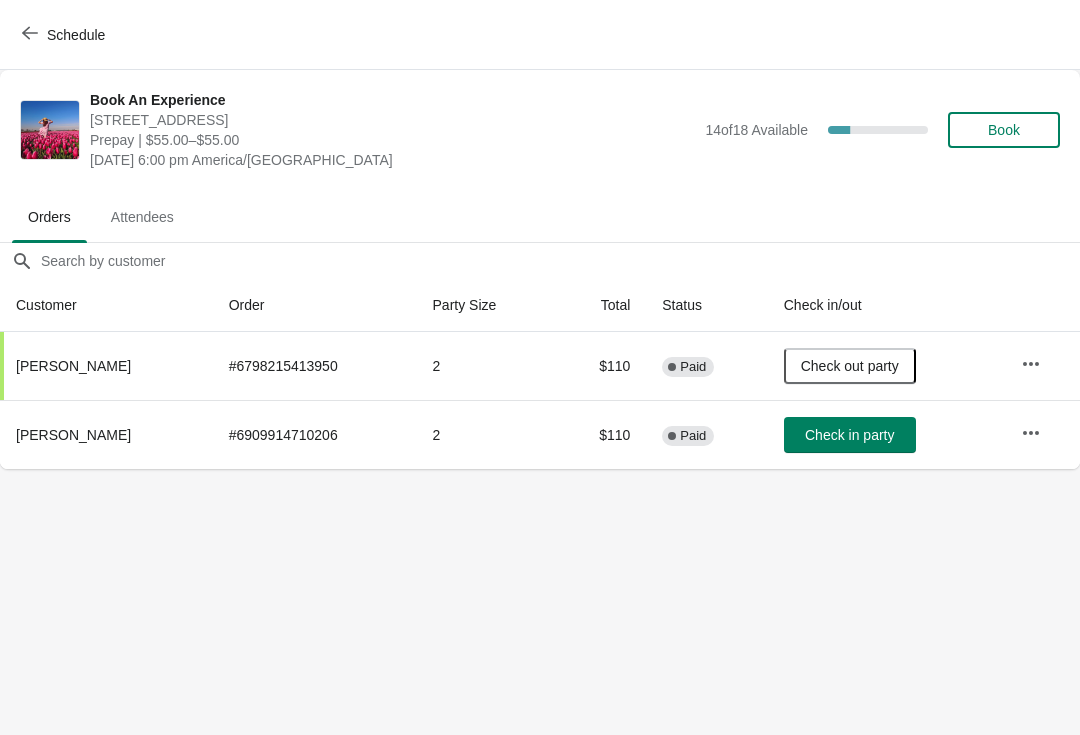 scroll, scrollTop: 0, scrollLeft: 0, axis: both 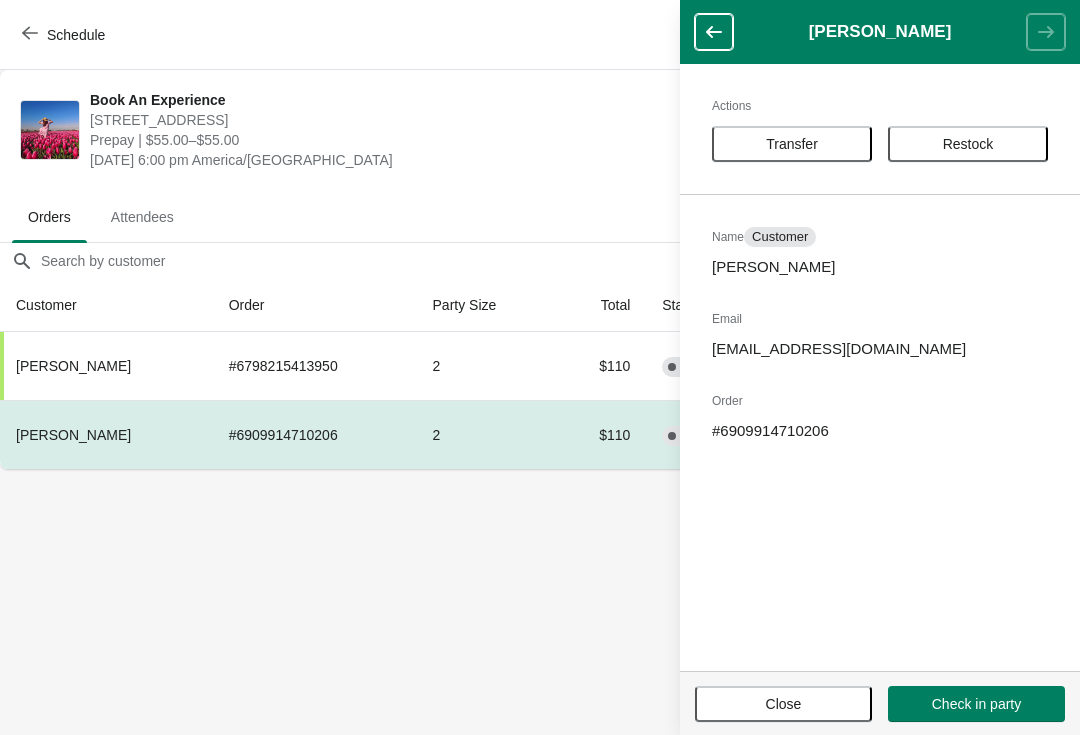 click on "Transfer" at bounding box center (792, 144) 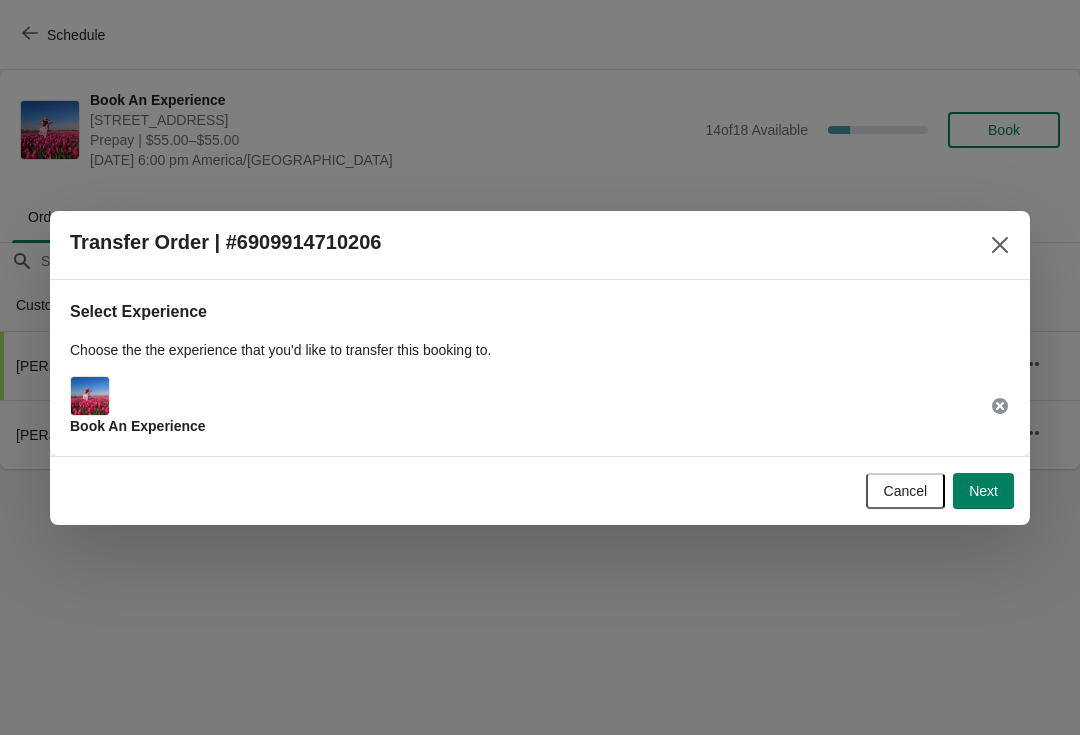 click on "Next" at bounding box center (983, 491) 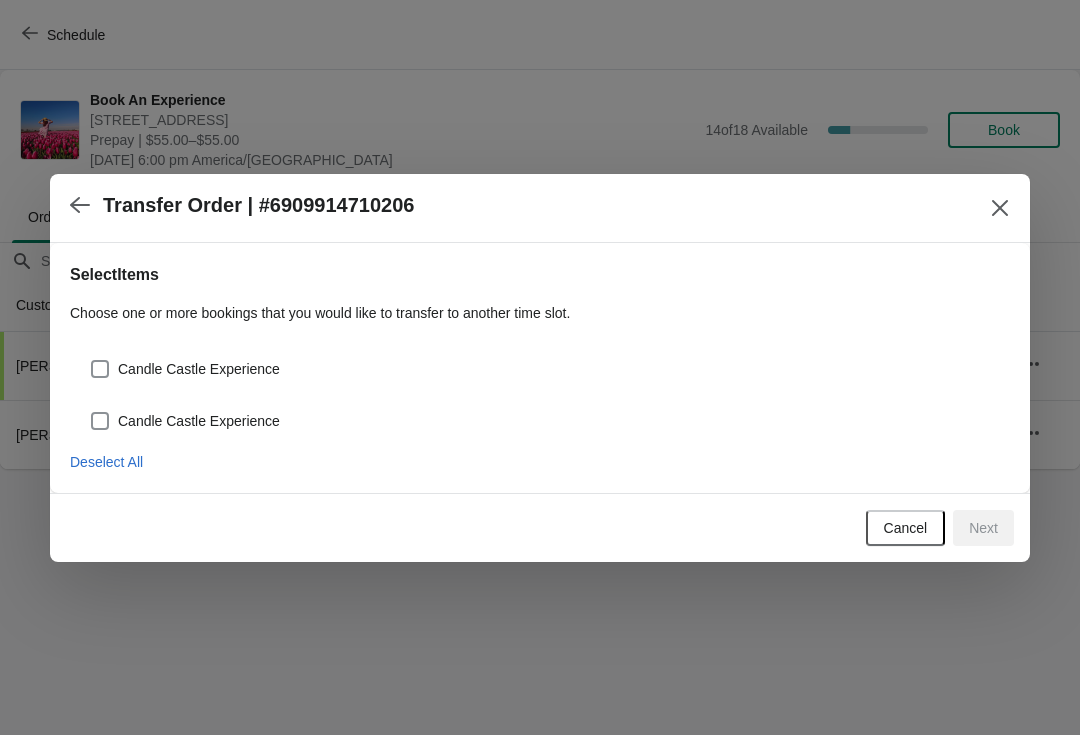 click on "Candle Castle Experience" at bounding box center [199, 369] 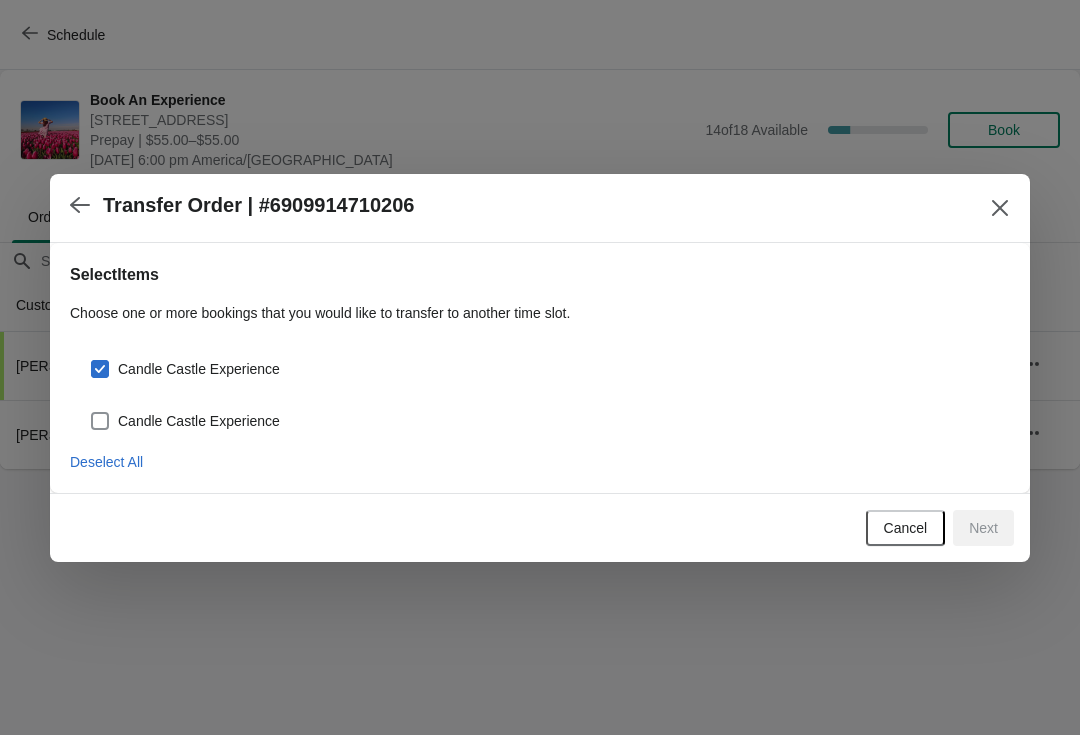checkbox on "true" 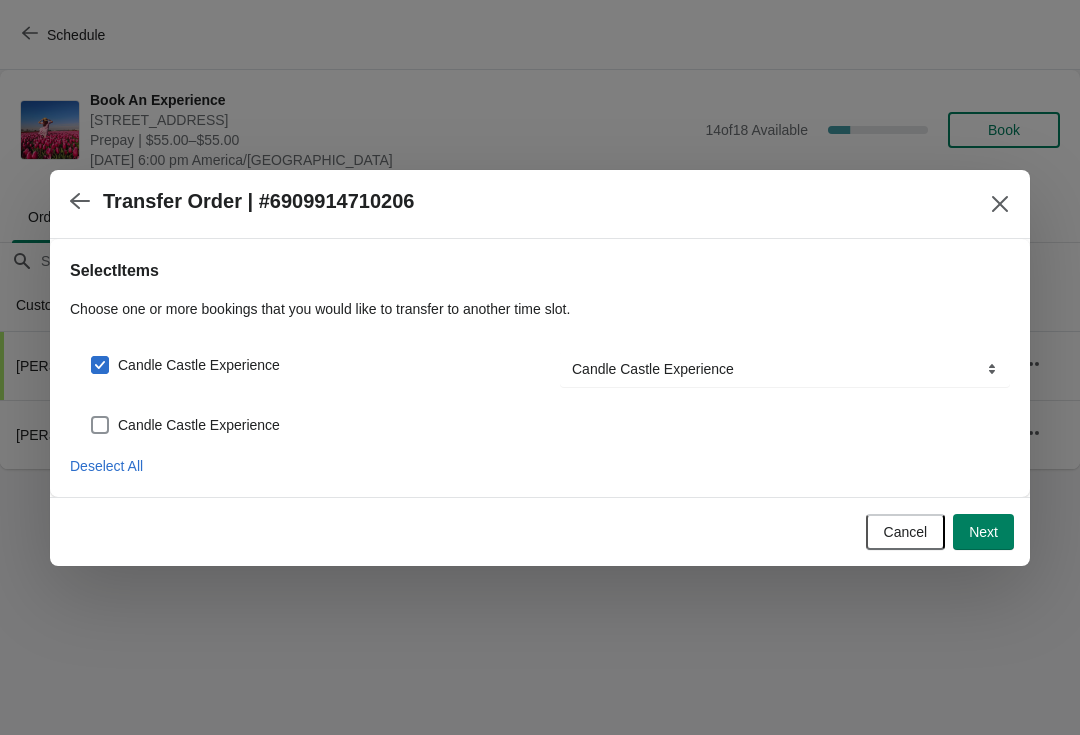 click on "Candle Castle Experience" at bounding box center (540, 417) 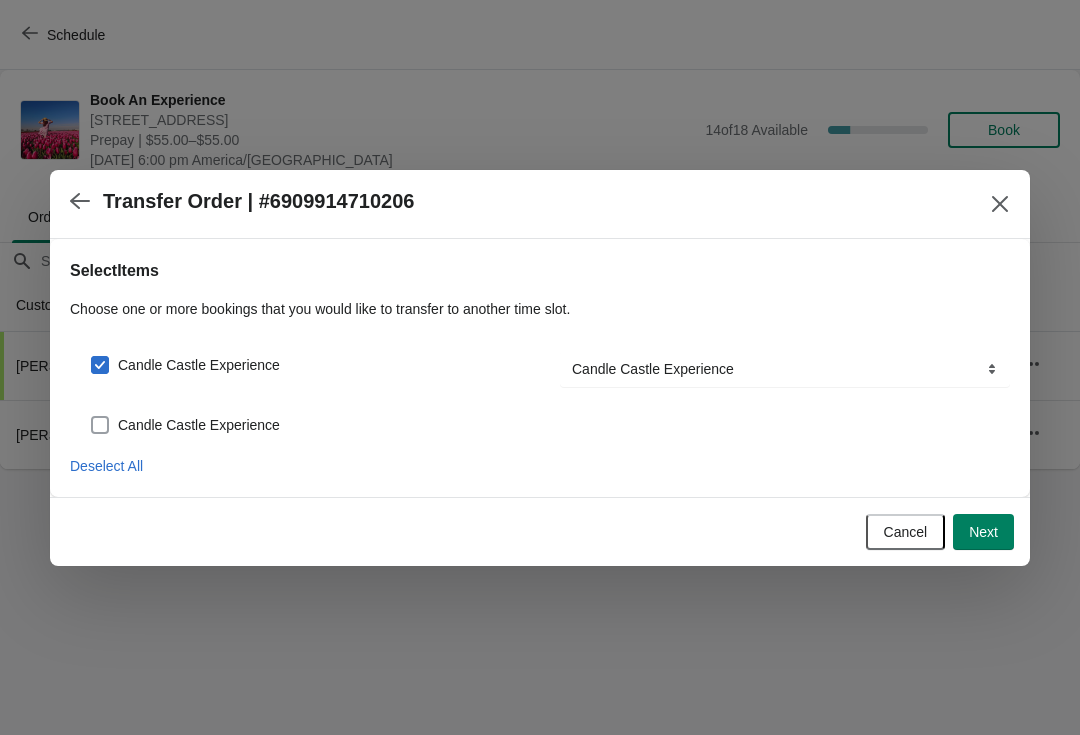 click on "Candle Castle Experience" at bounding box center (185, 425) 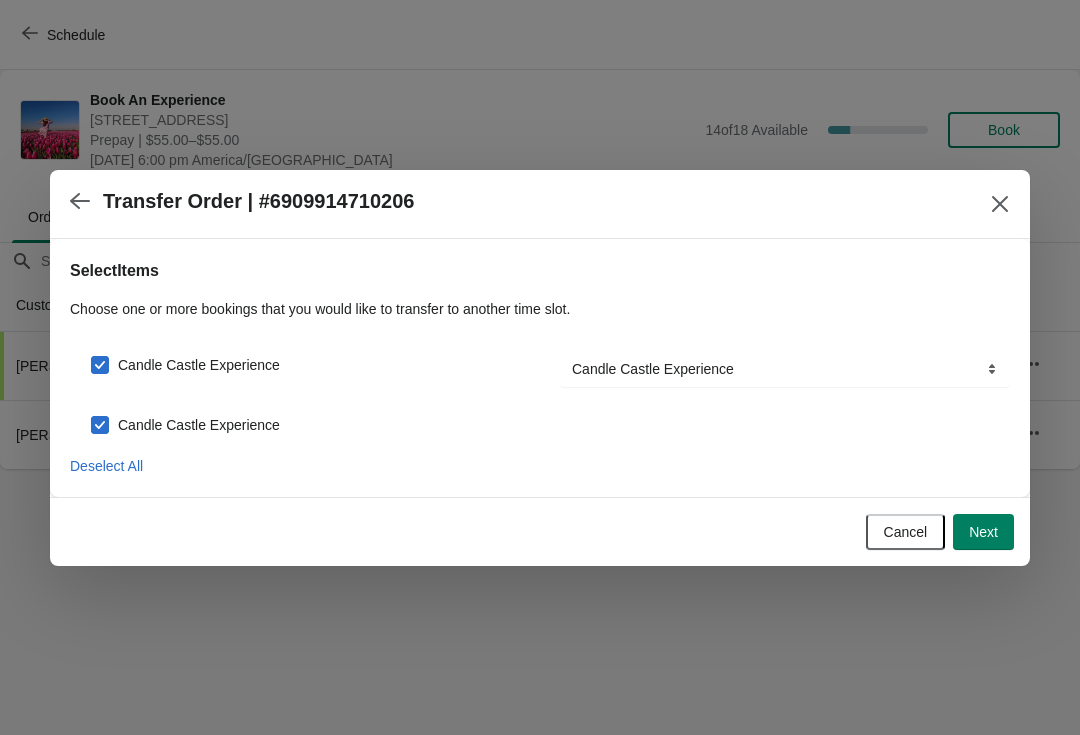 checkbox on "true" 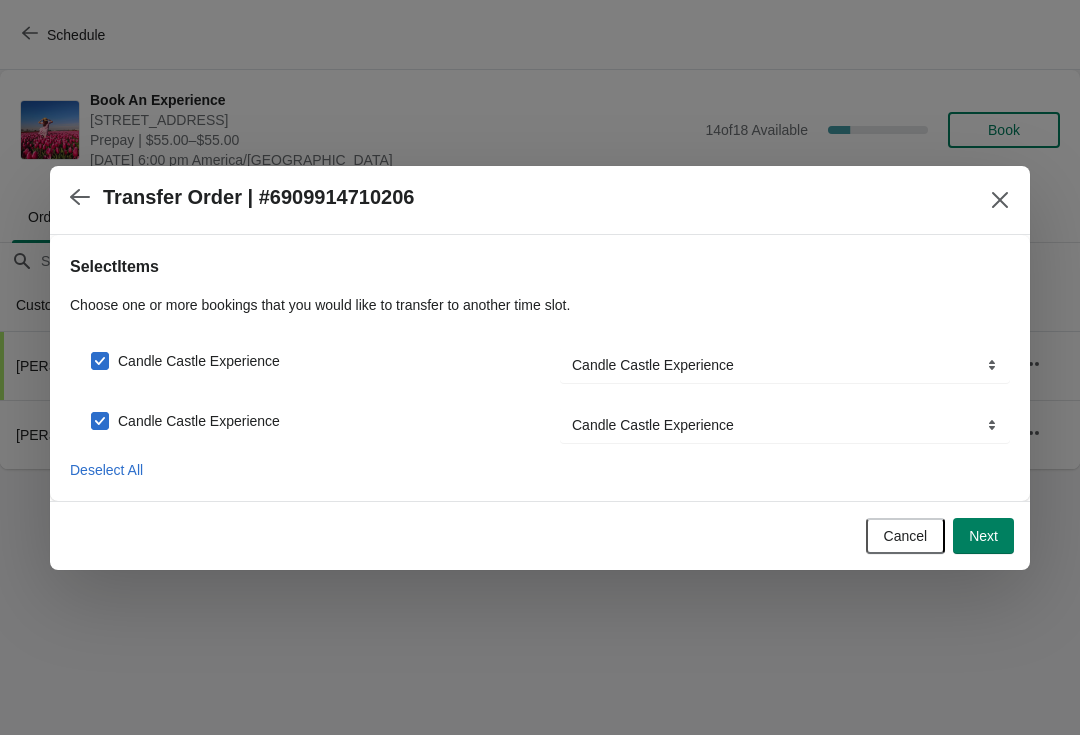 click on "Next" at bounding box center (983, 536) 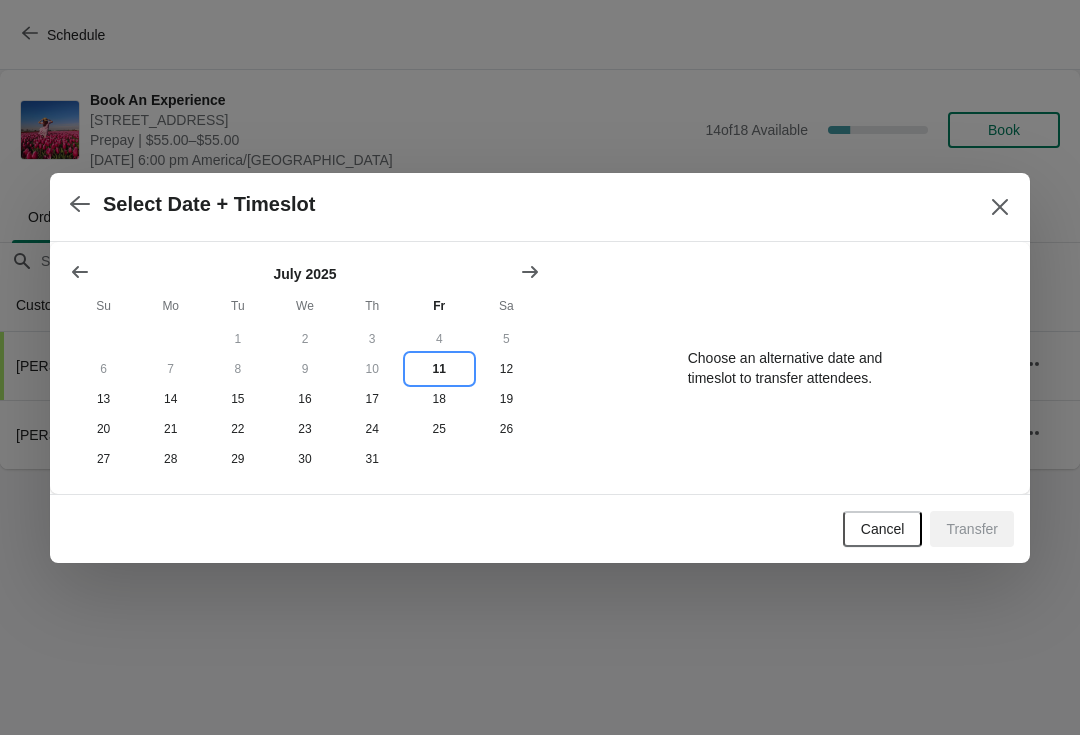 click on "11" at bounding box center (439, 369) 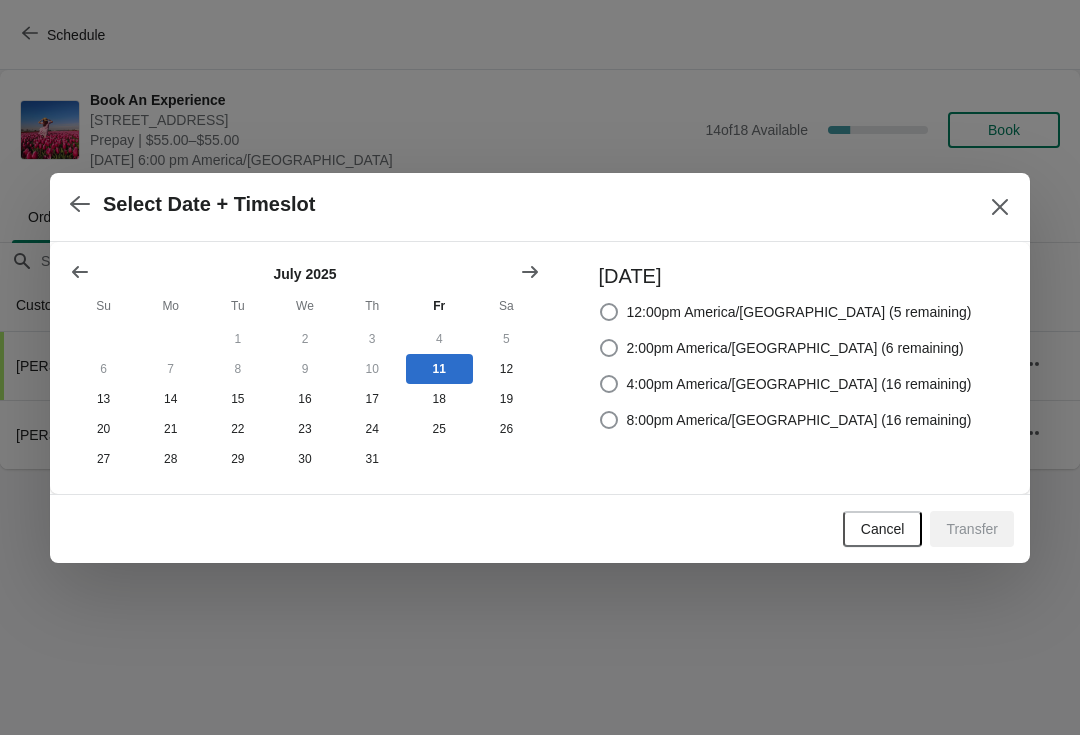 click on "4:00pm America/[GEOGRAPHIC_DATA] (16 remaining)" at bounding box center (600, 375) 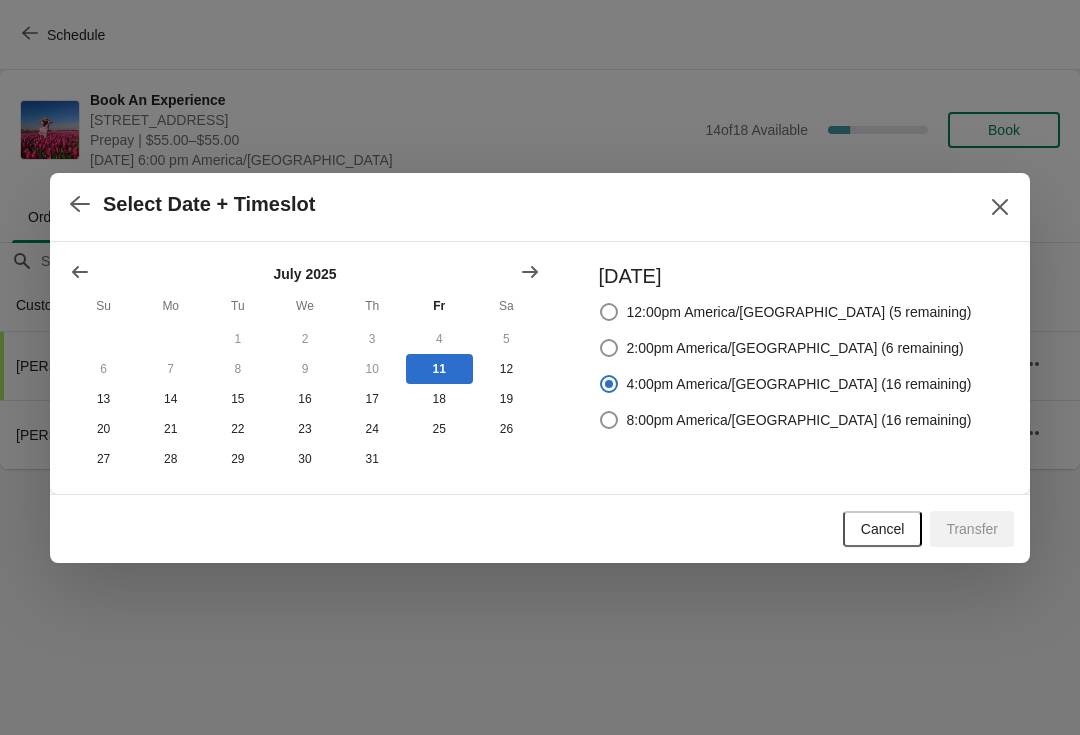 radio on "true" 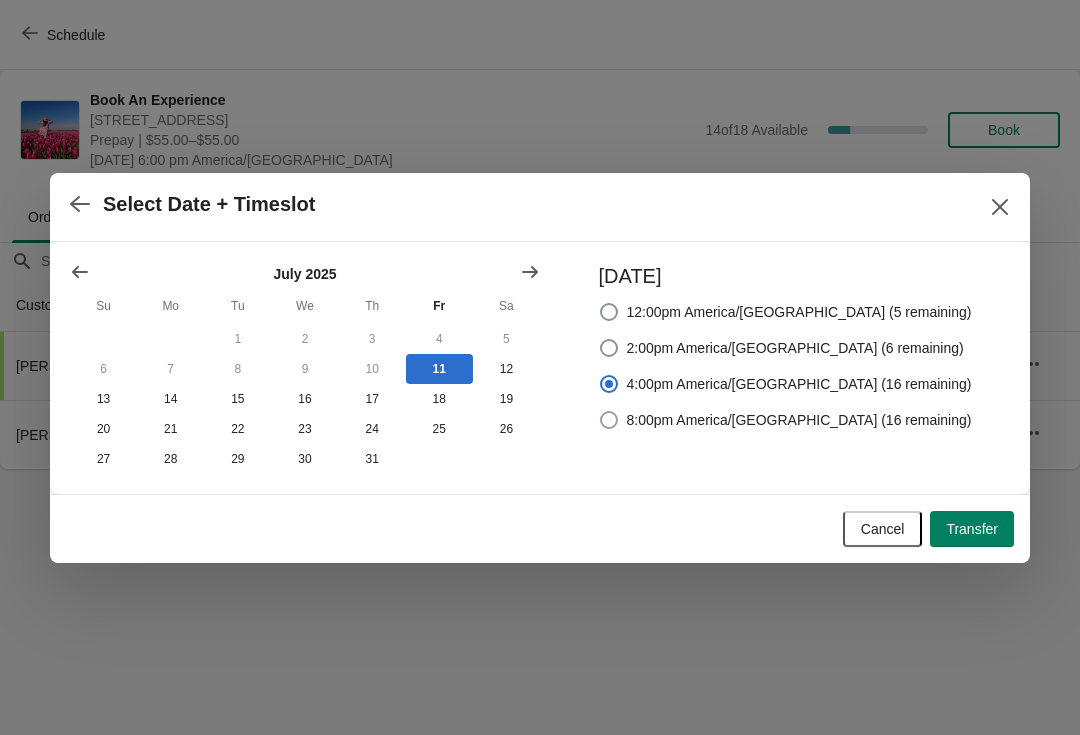 click at bounding box center (609, 420) 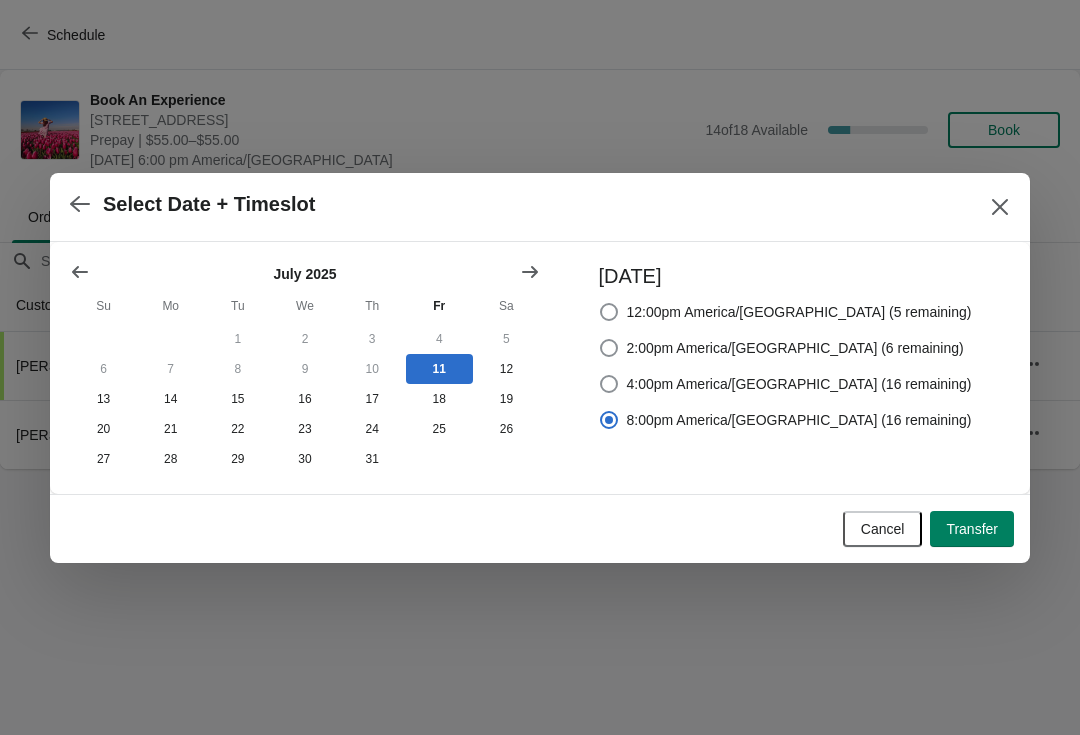 click on "Transfer" at bounding box center [972, 529] 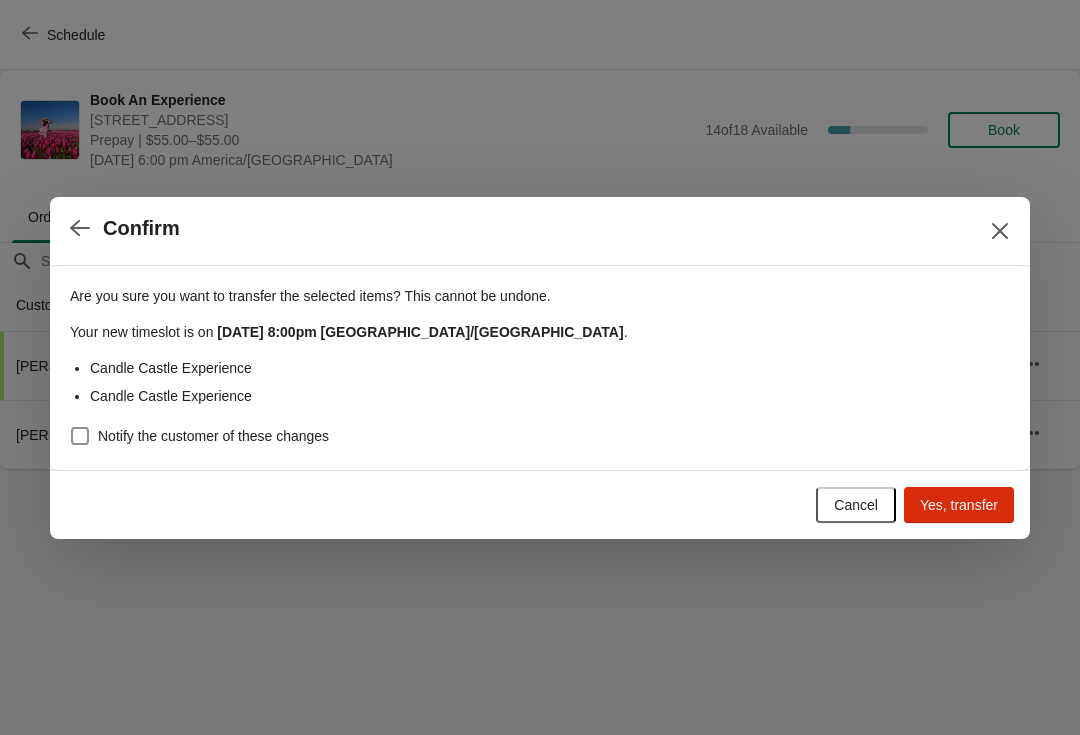 click on "Are you sure you want to transfer the selected   items ? This cannot be undone. Your new timeslot is [DATE][DATE] 8:00pm [GEOGRAPHIC_DATA]/[GEOGRAPHIC_DATA] . Candle Castle Experience [GEOGRAPHIC_DATA] Experience Notify the customer of these changes" at bounding box center (540, 360) 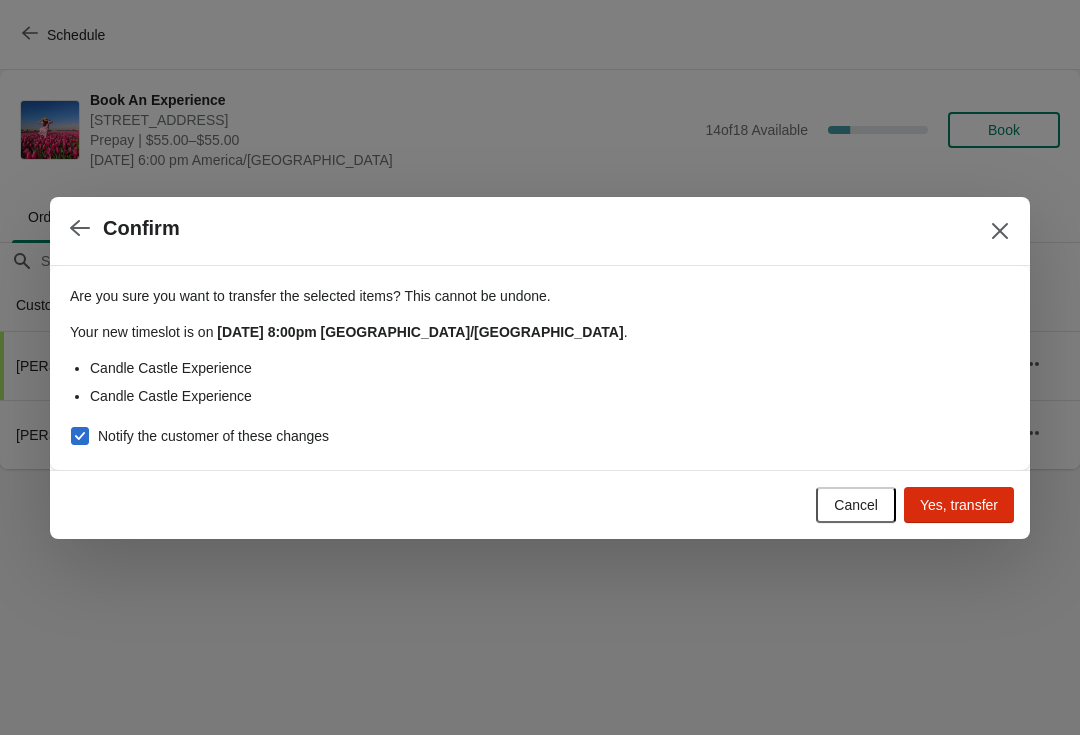 checkbox on "true" 